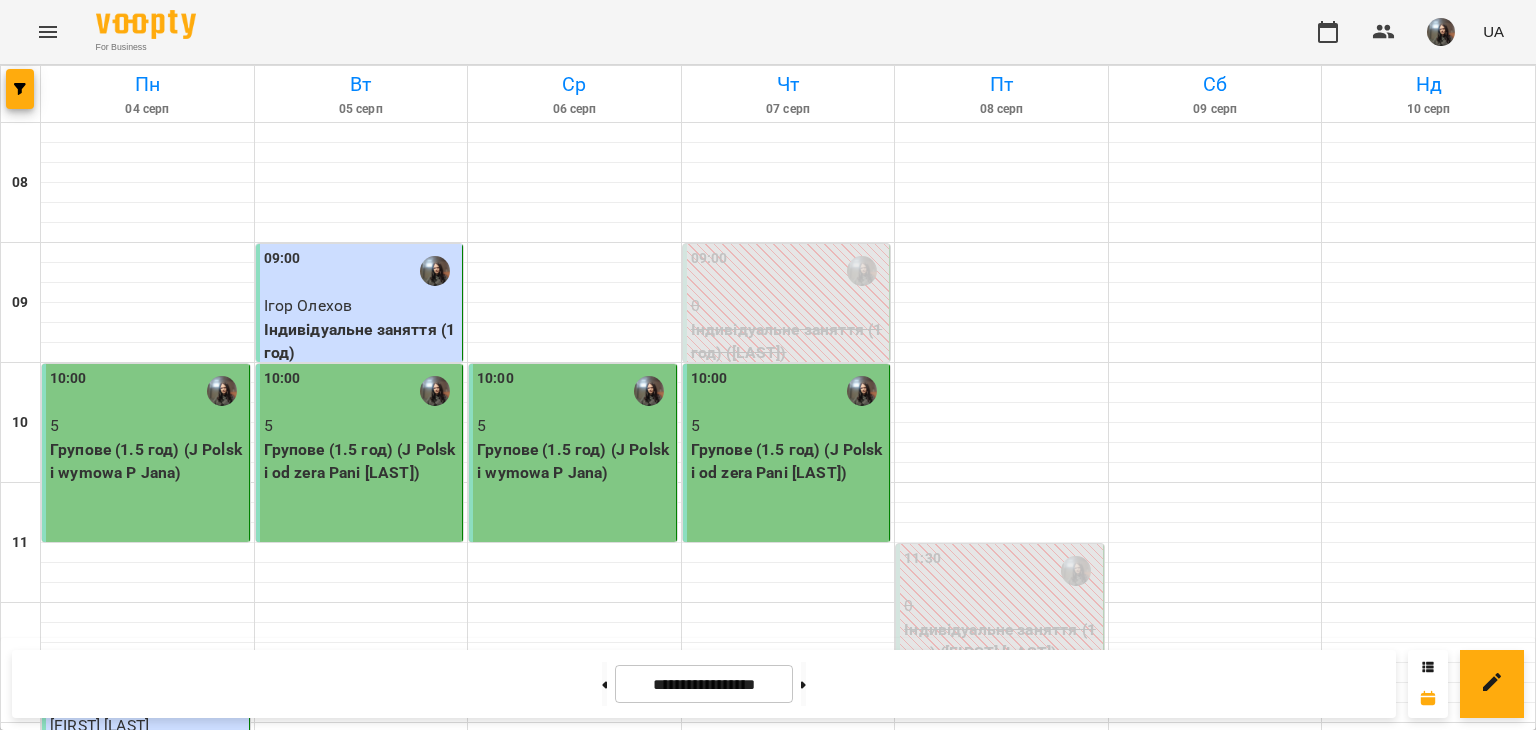 scroll, scrollTop: 0, scrollLeft: 0, axis: both 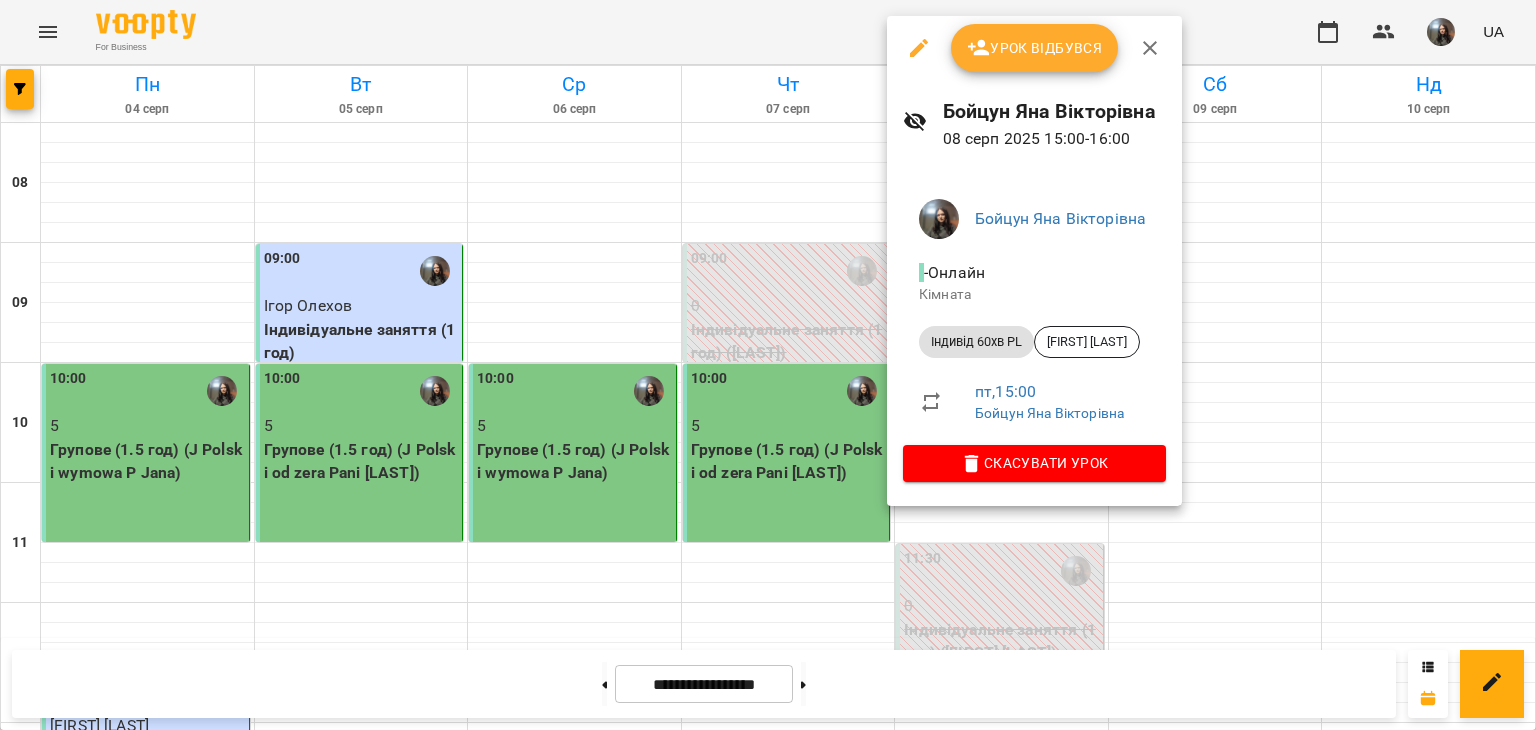 click on "Урок відбувся" at bounding box center [1035, 48] 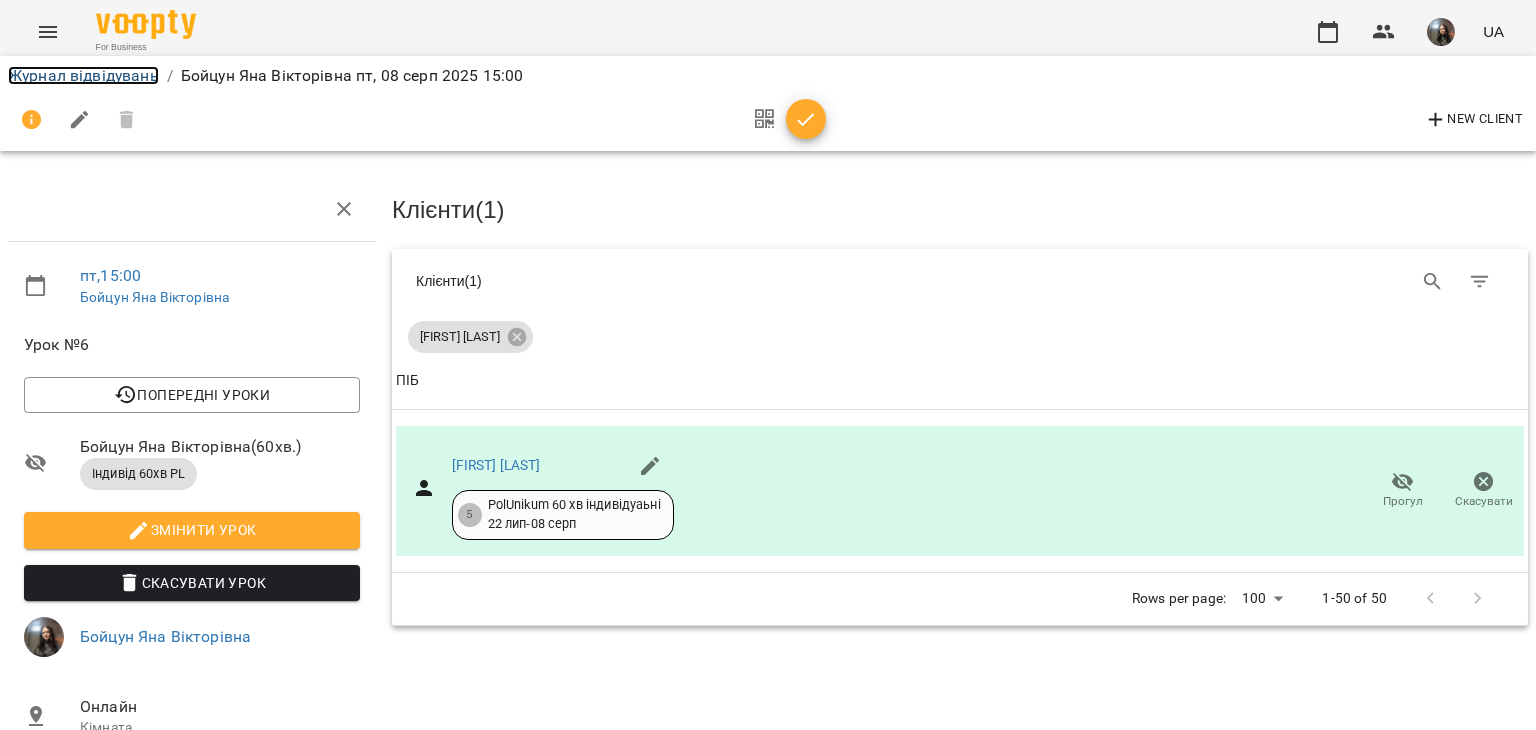 click on "Журнал відвідувань" at bounding box center [83, 75] 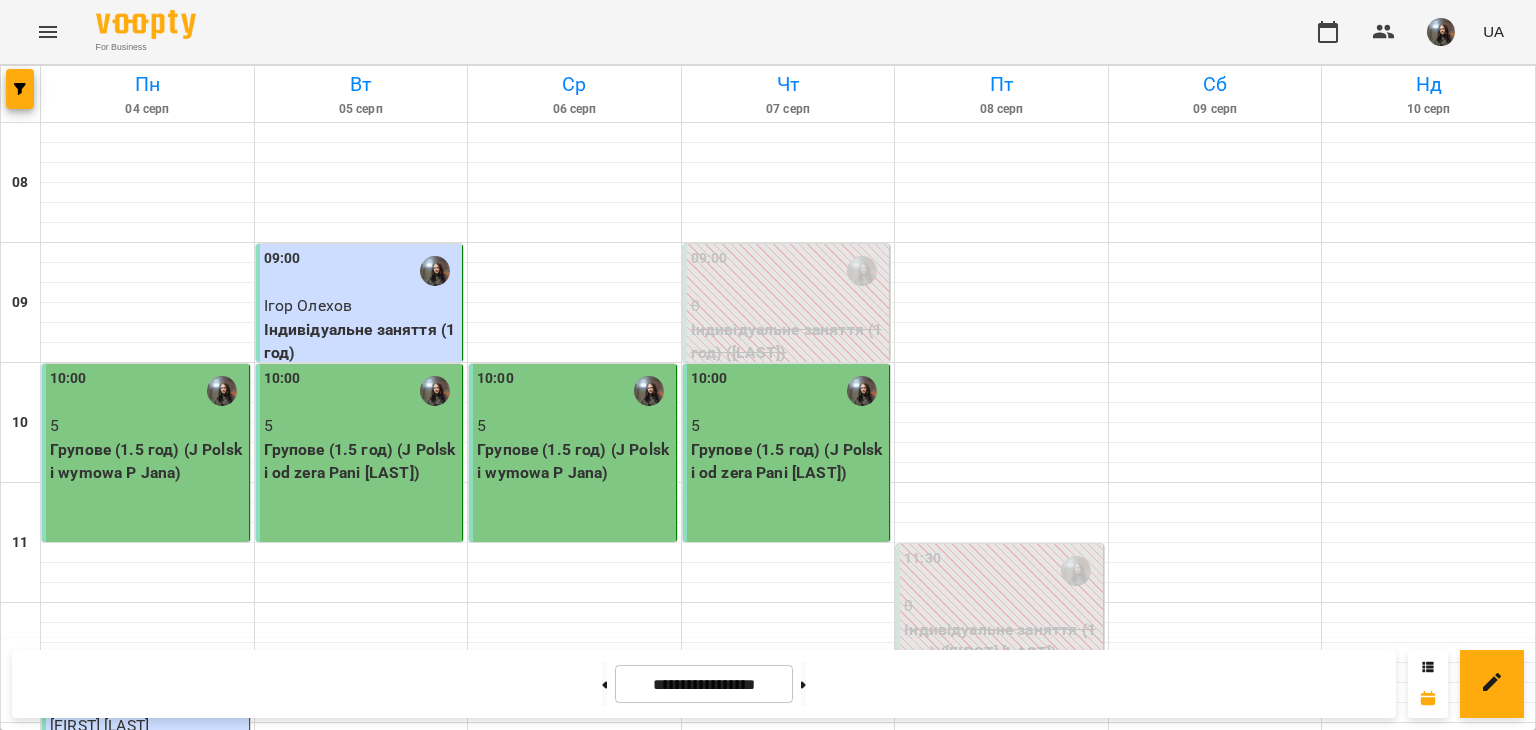 scroll, scrollTop: 800, scrollLeft: 0, axis: vertical 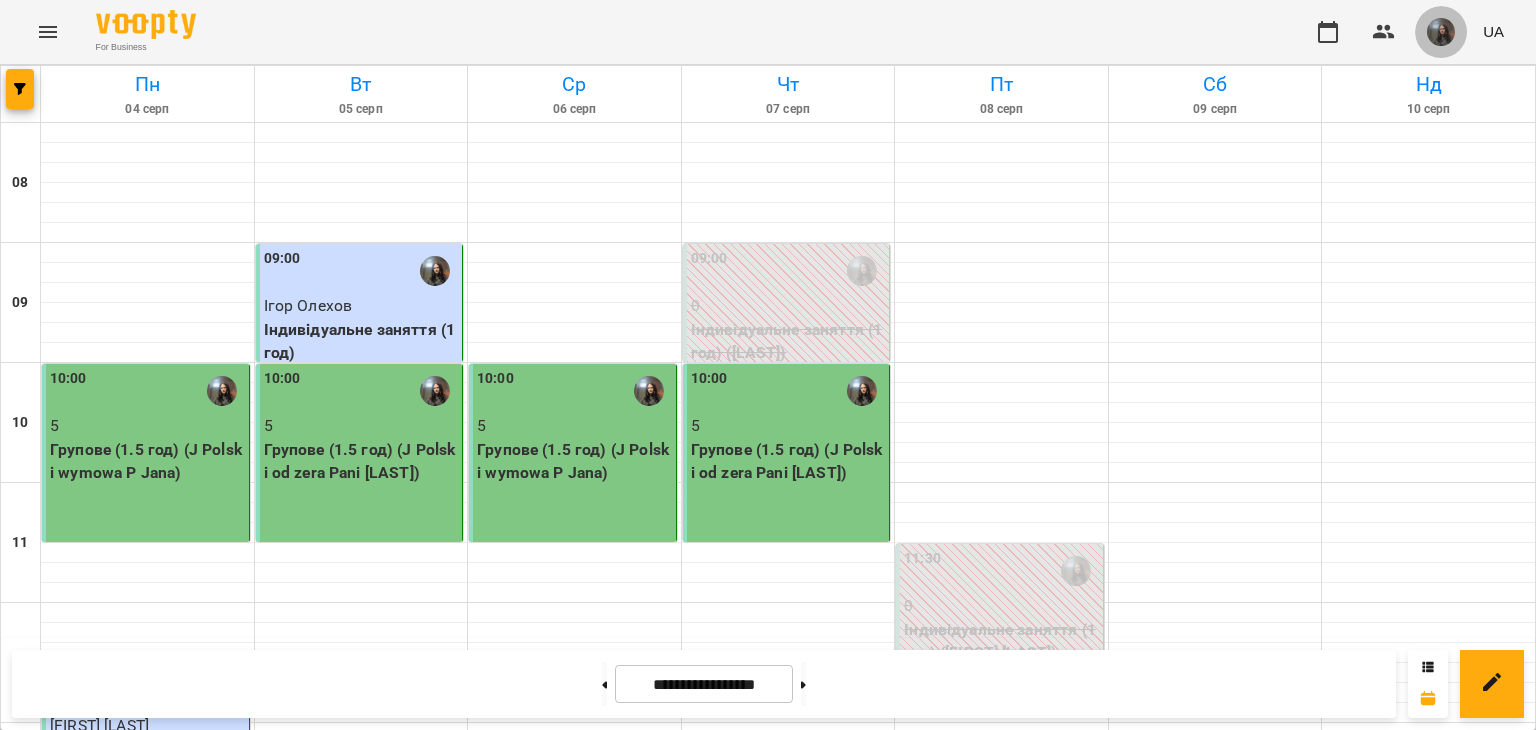 click at bounding box center (1441, 32) 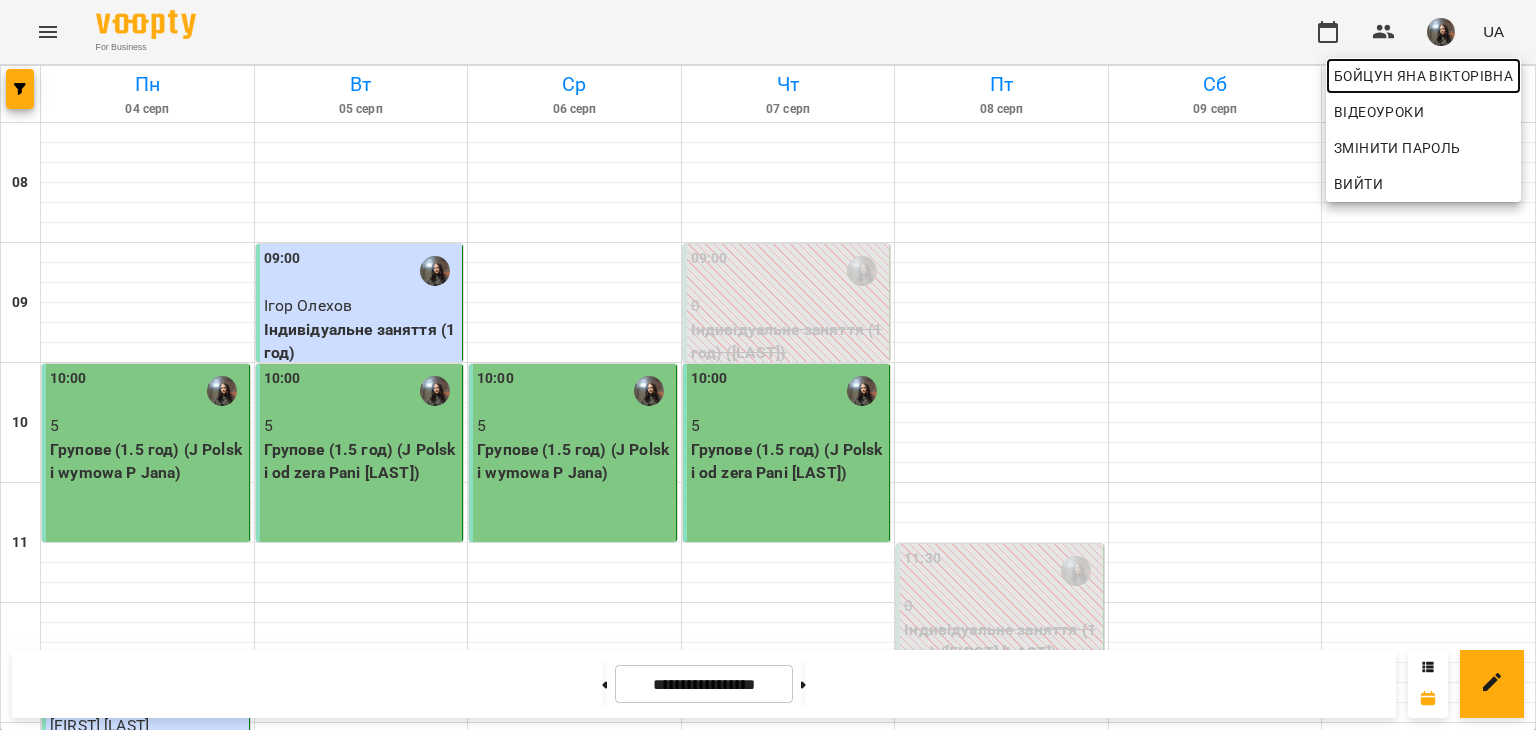 click on "Бойцун Яна Вікторівна" at bounding box center [1423, 76] 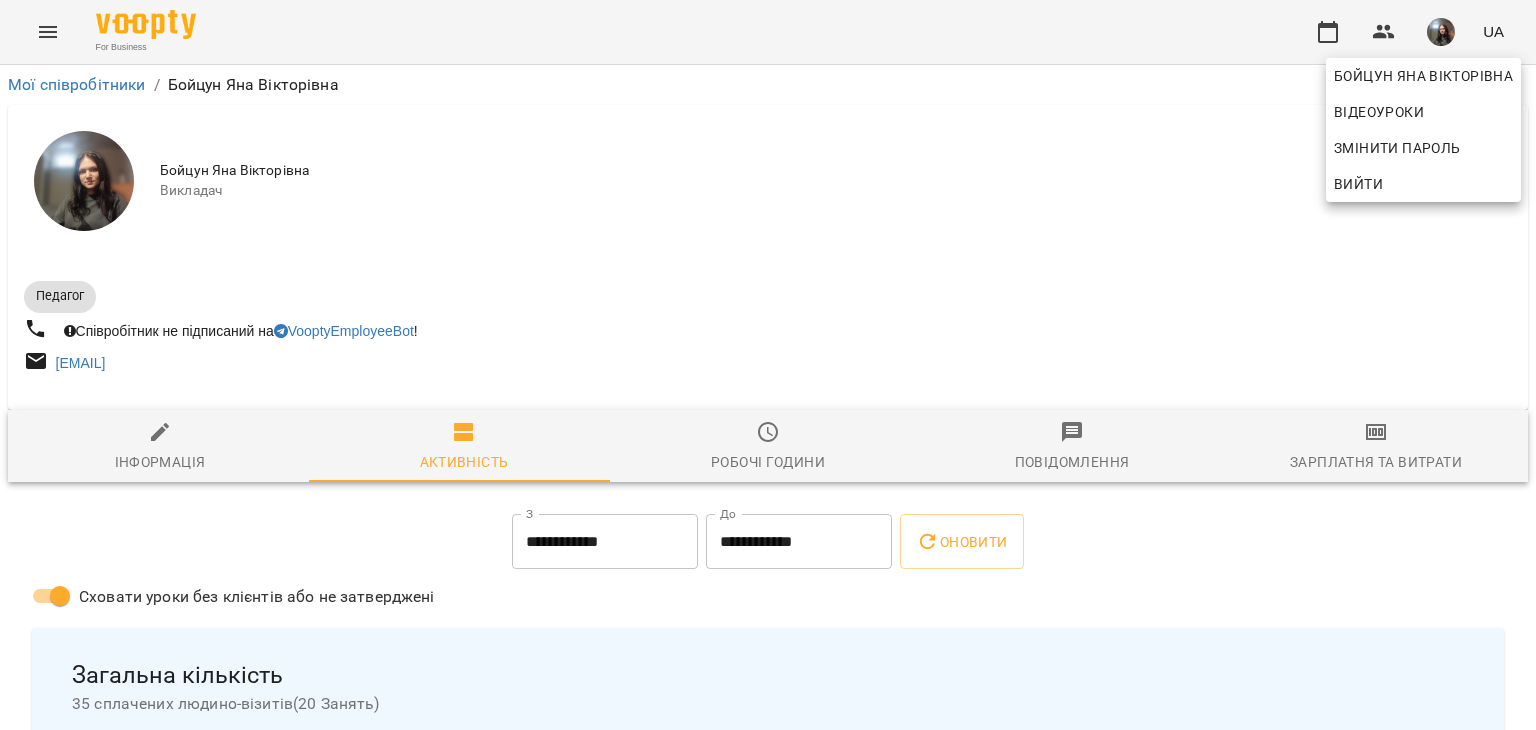 click at bounding box center [768, 365] 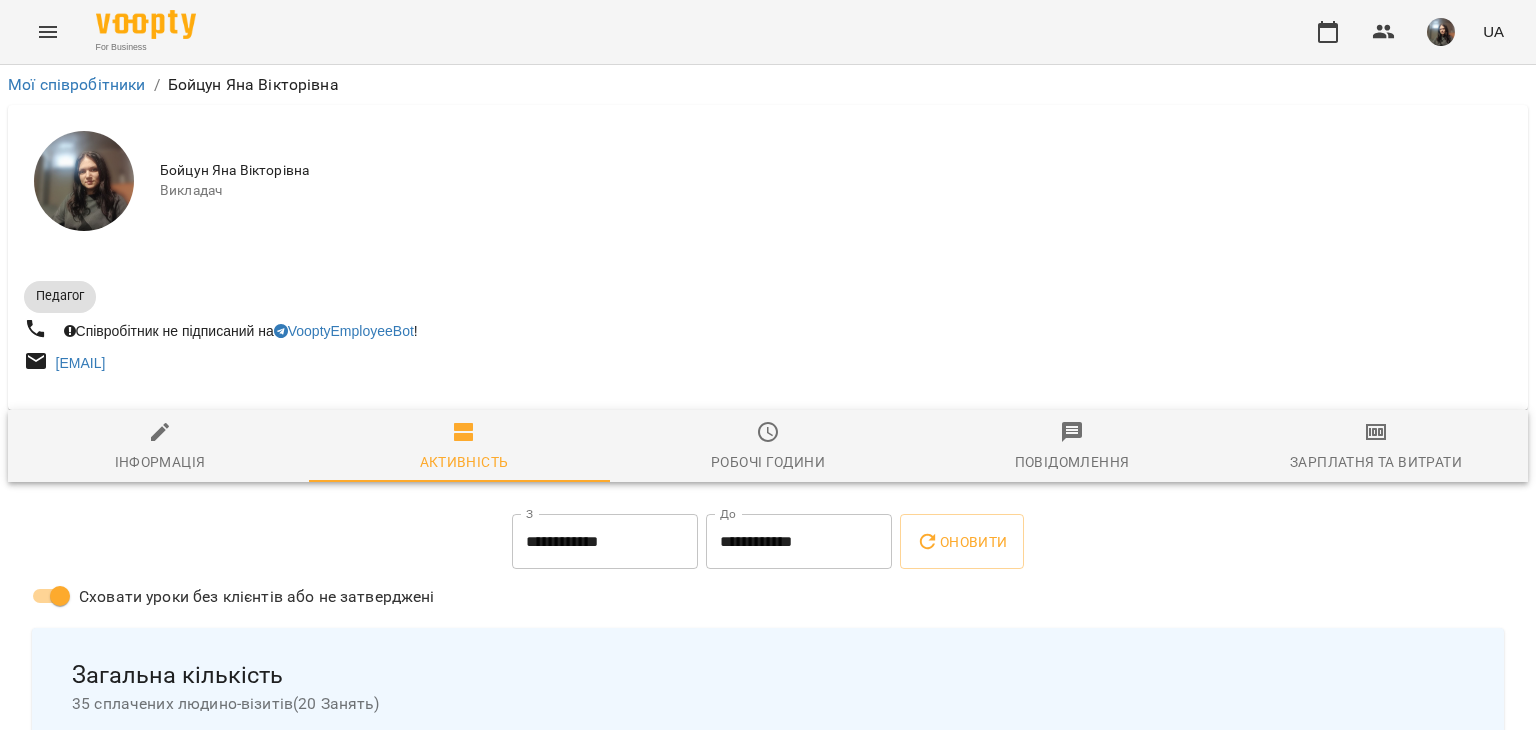 click 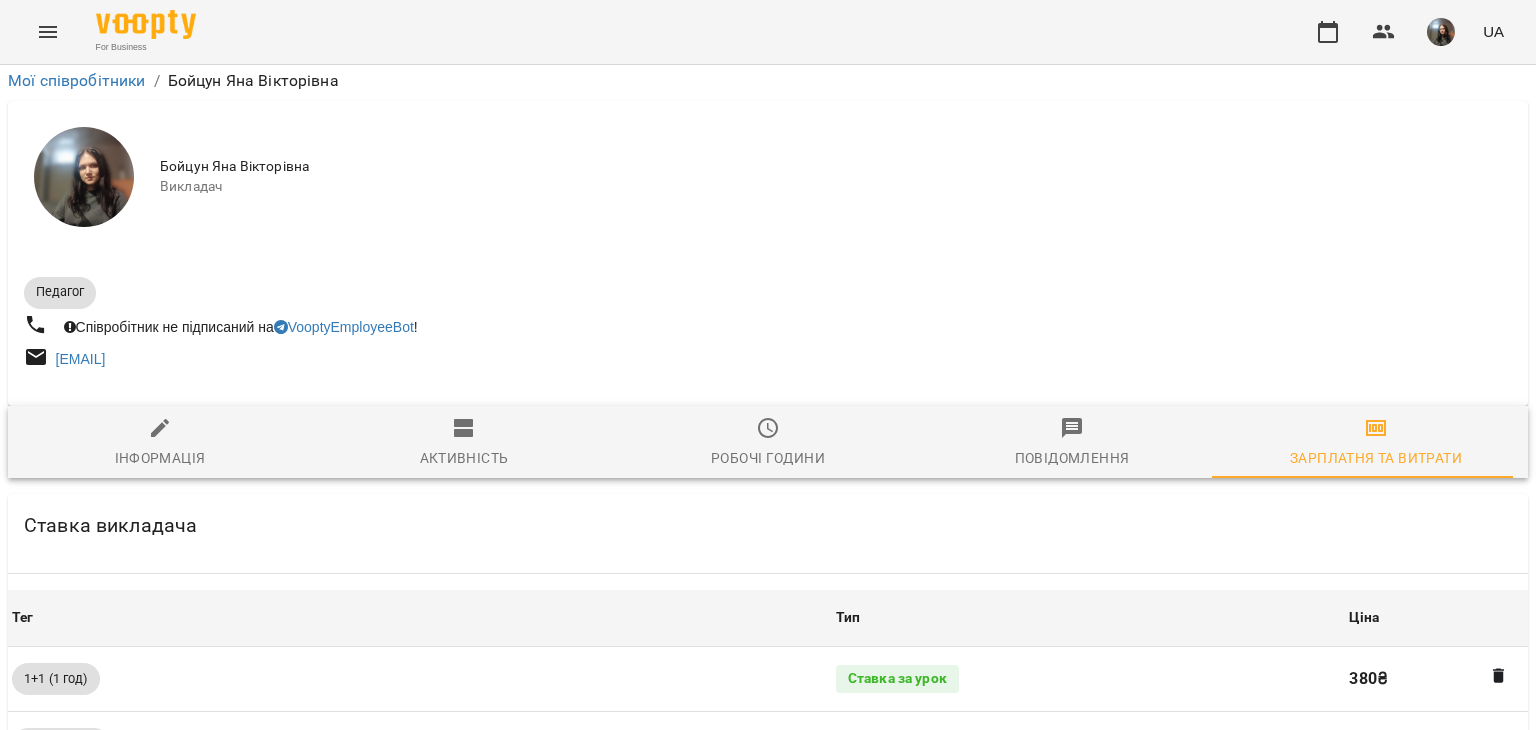 scroll, scrollTop: 707, scrollLeft: 0, axis: vertical 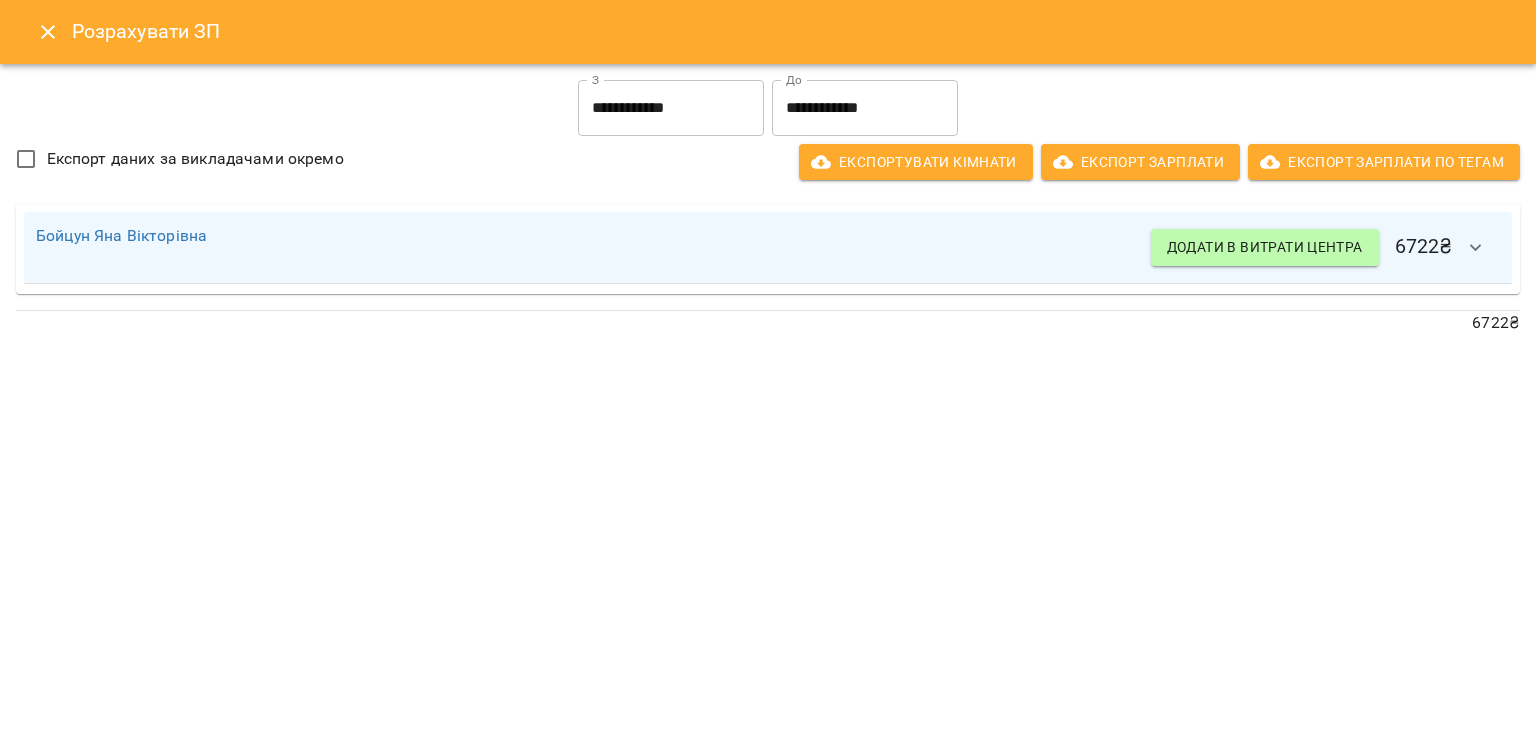 click 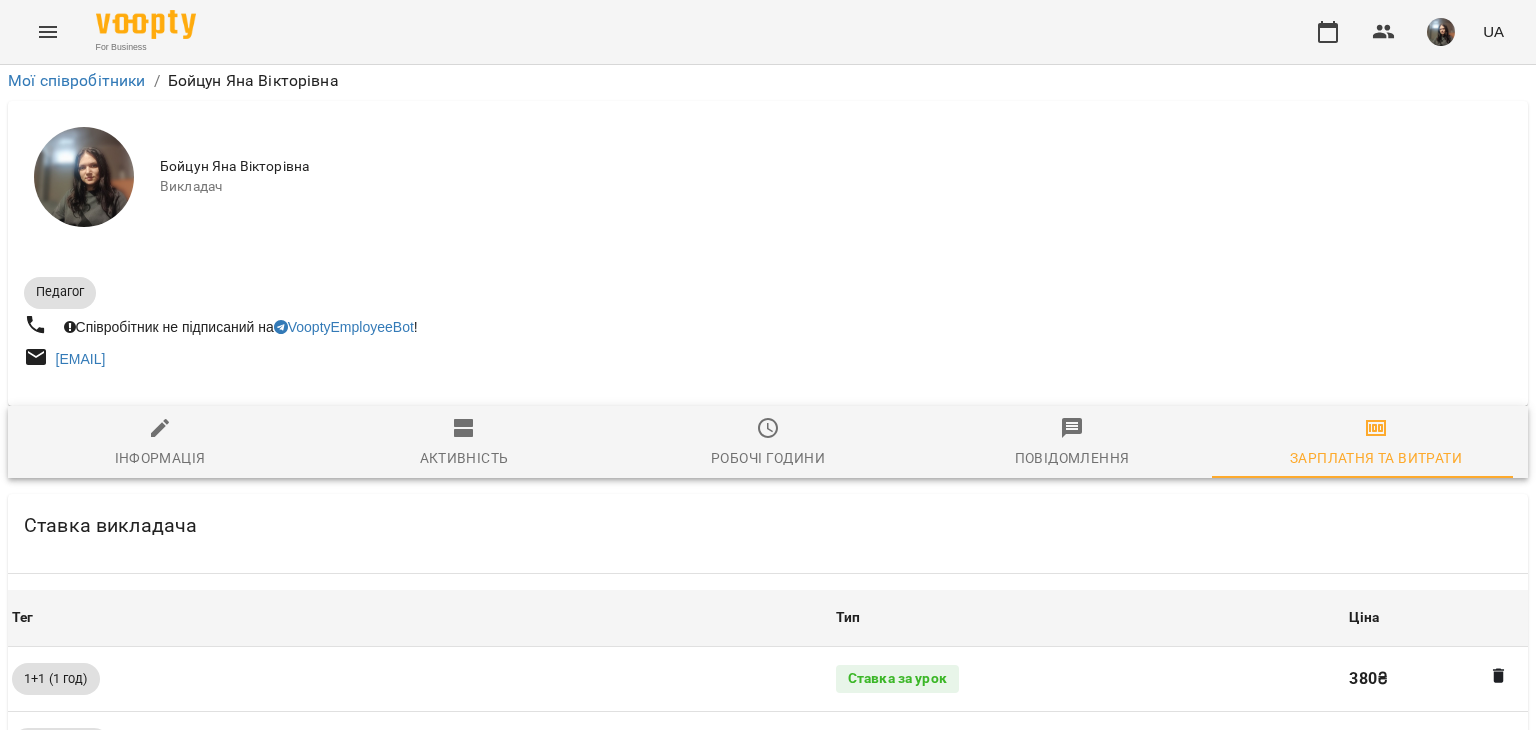 click 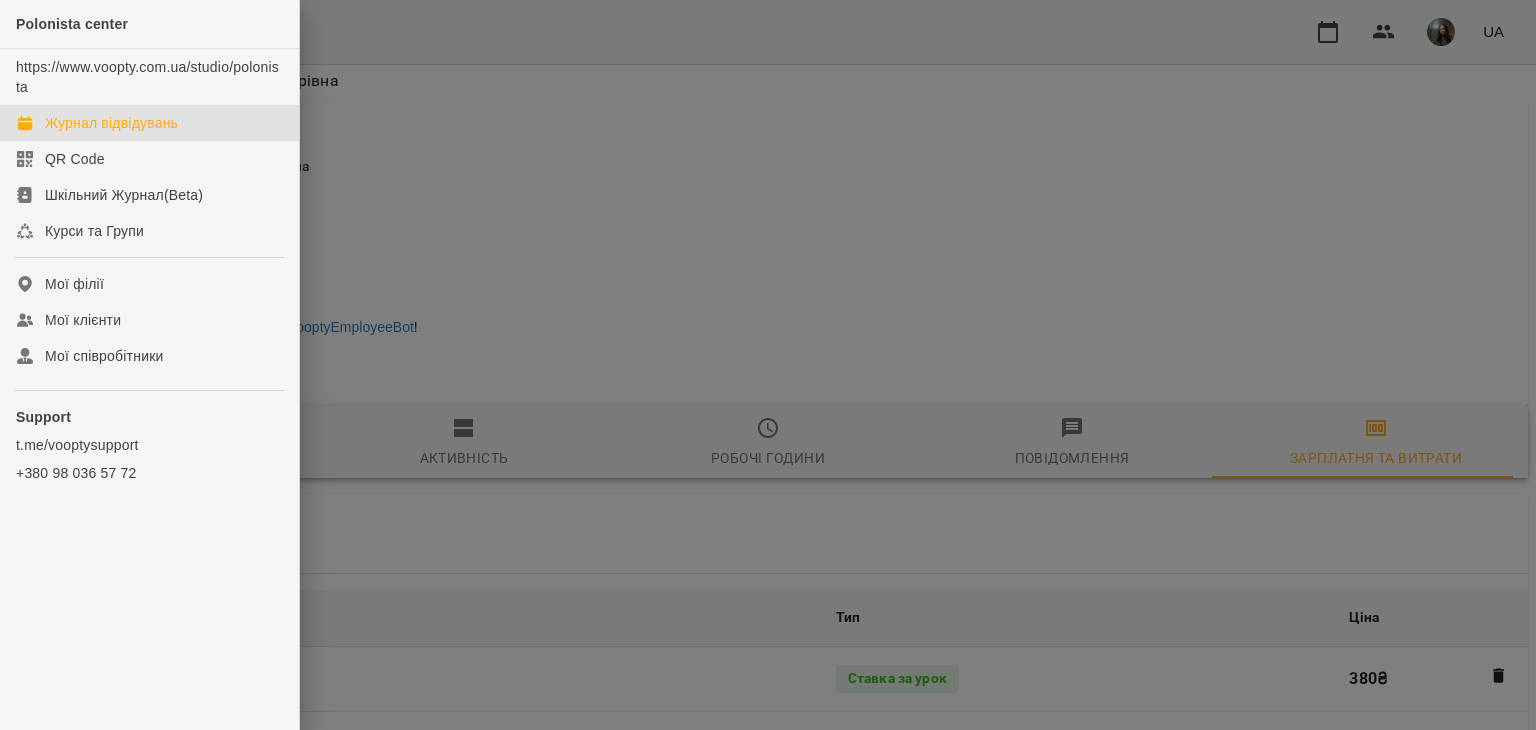 click on "Журнал відвідувань" at bounding box center [111, 123] 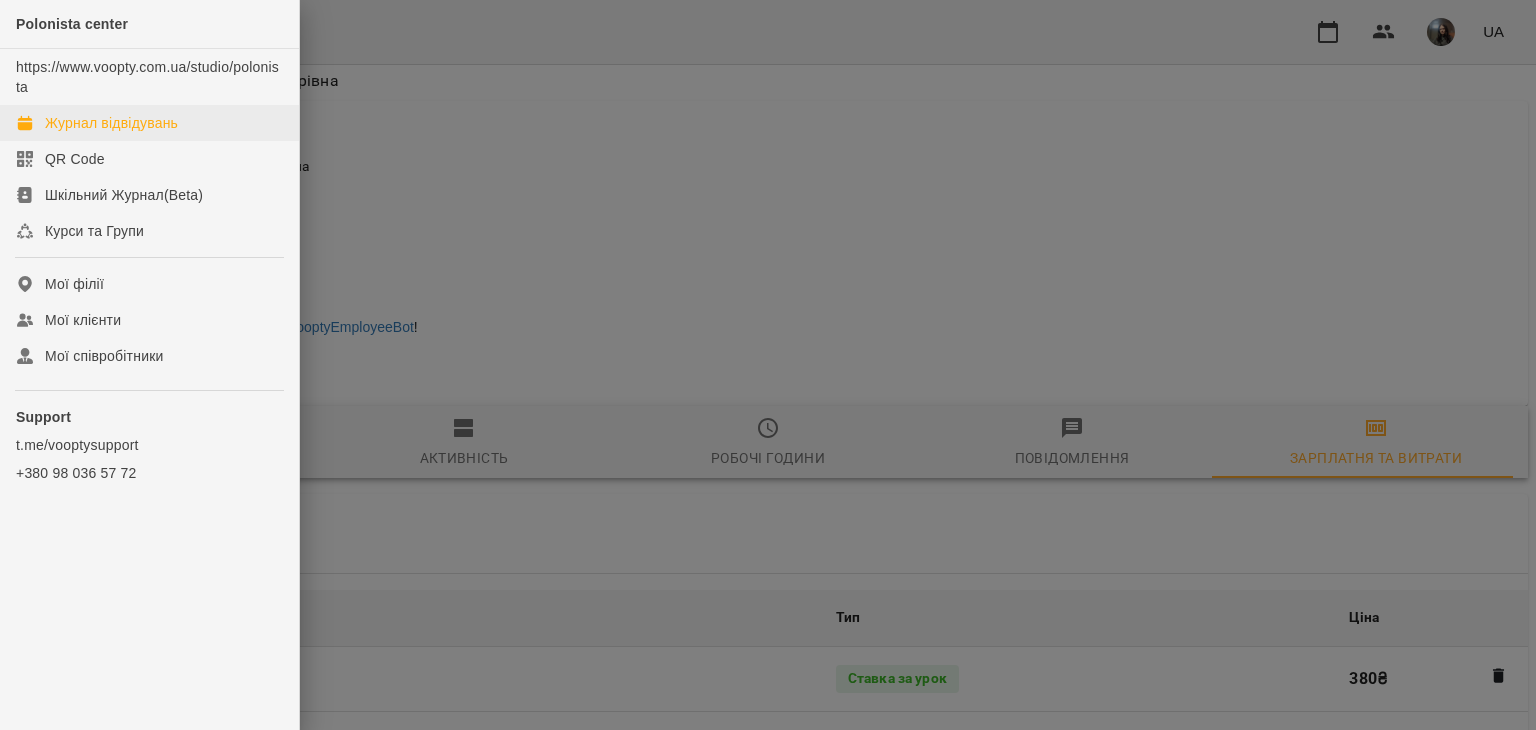 scroll, scrollTop: 0, scrollLeft: 0, axis: both 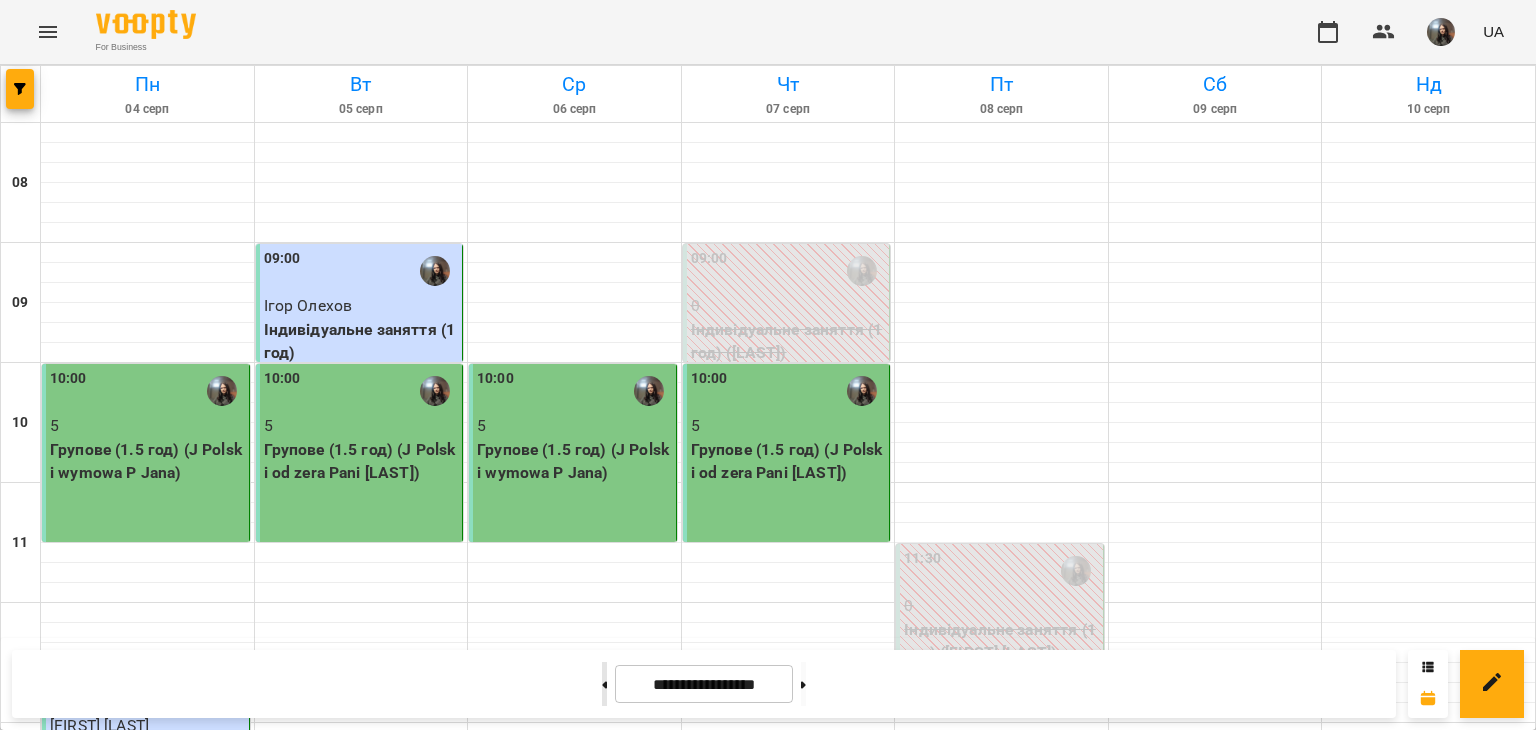 click 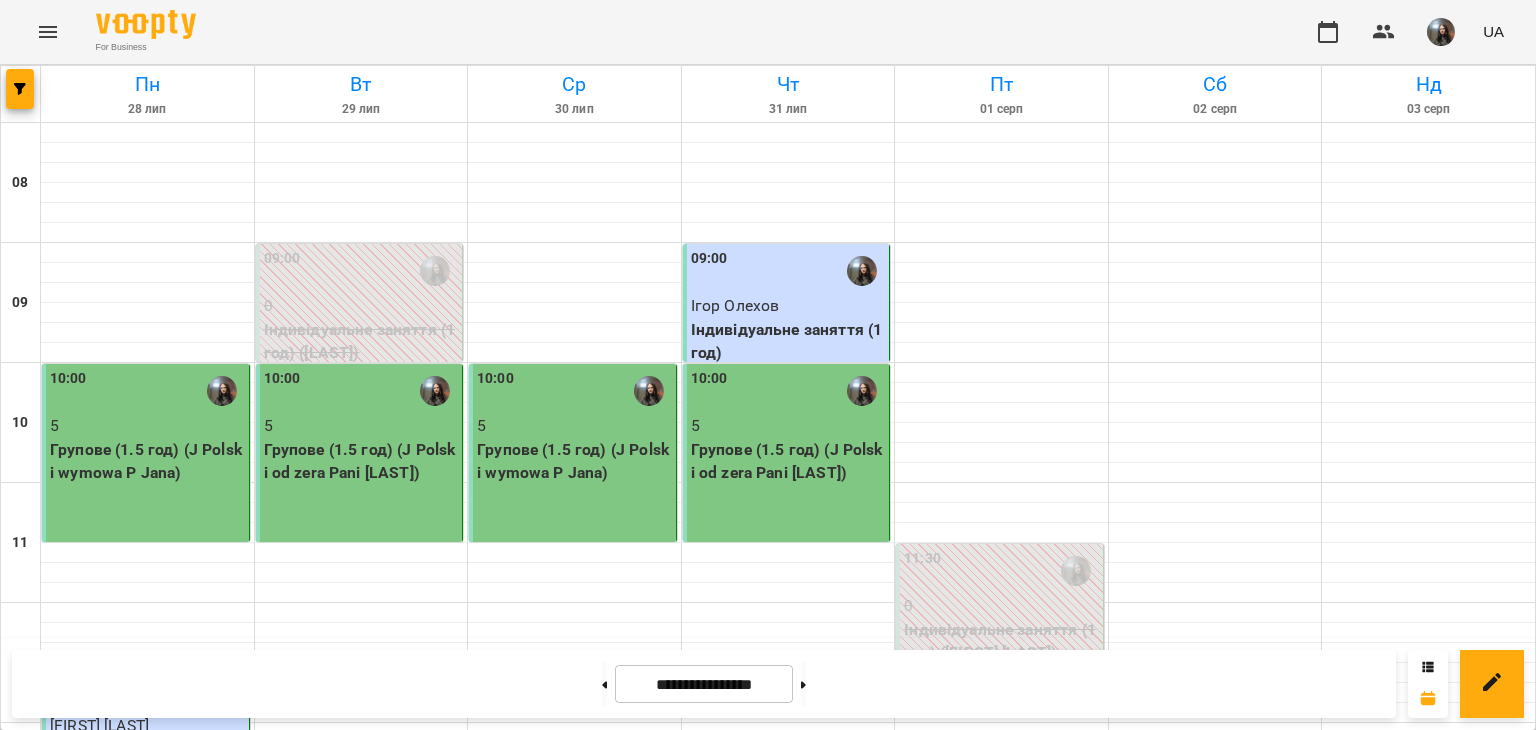 scroll, scrollTop: 583, scrollLeft: 0, axis: vertical 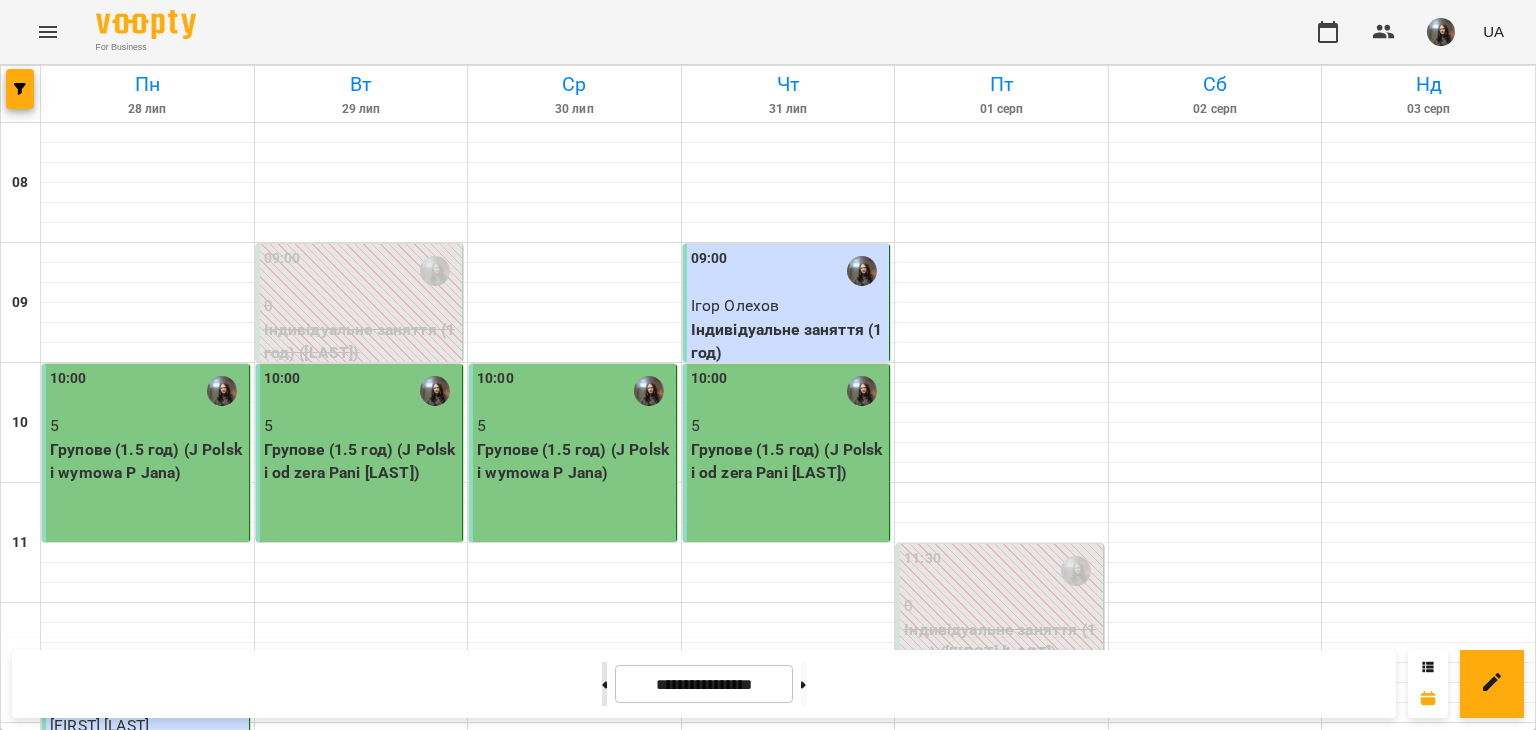 click at bounding box center [604, 684] 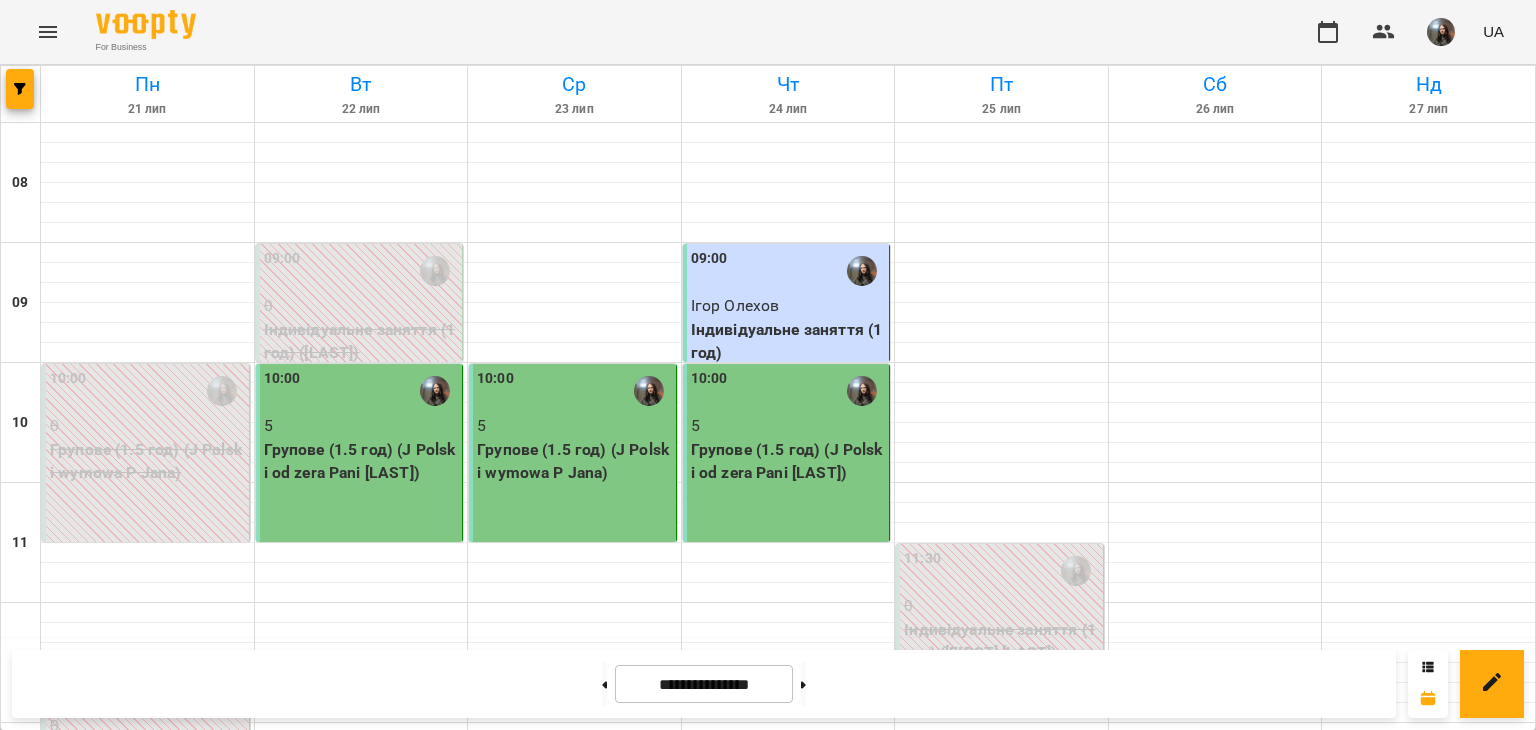 scroll, scrollTop: 83, scrollLeft: 0, axis: vertical 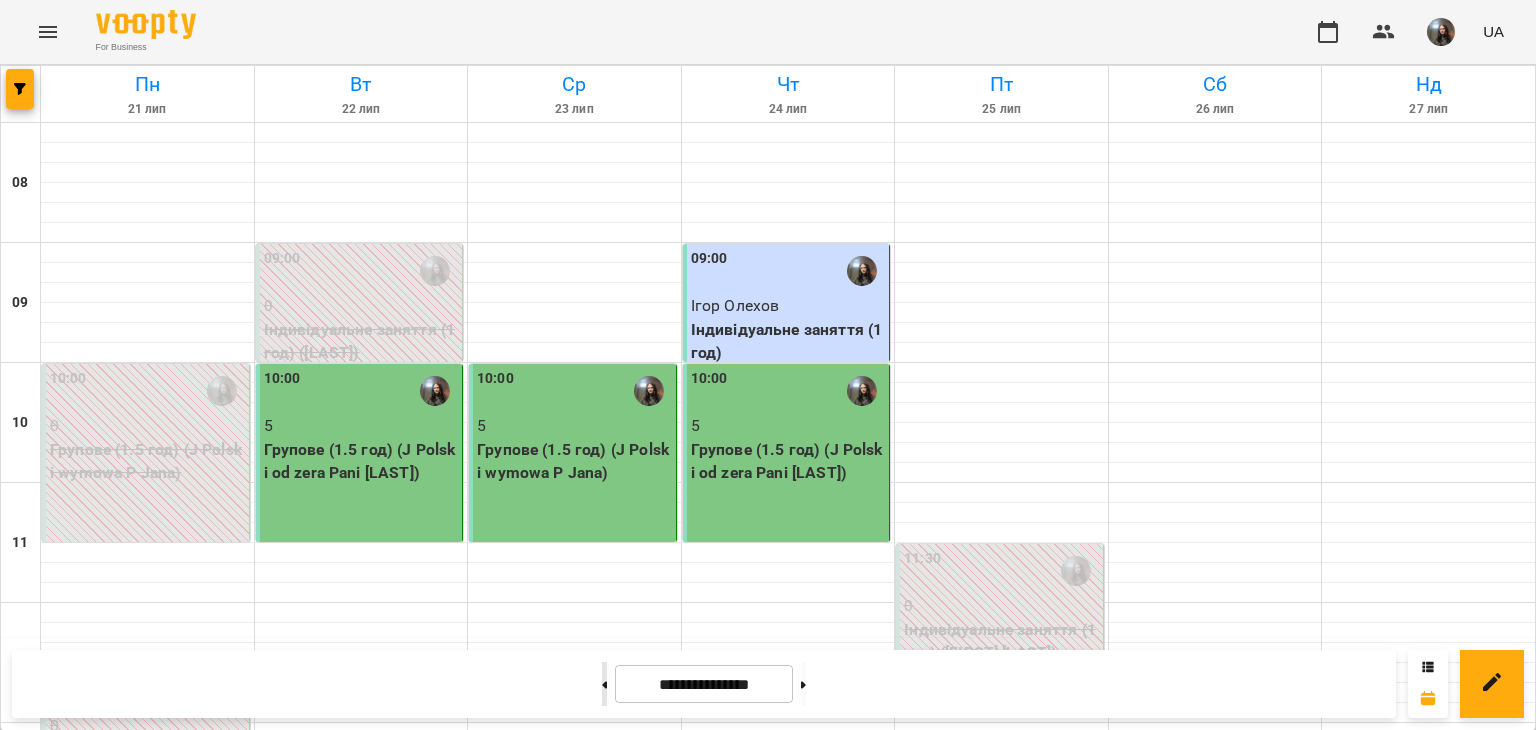 click at bounding box center (604, 684) 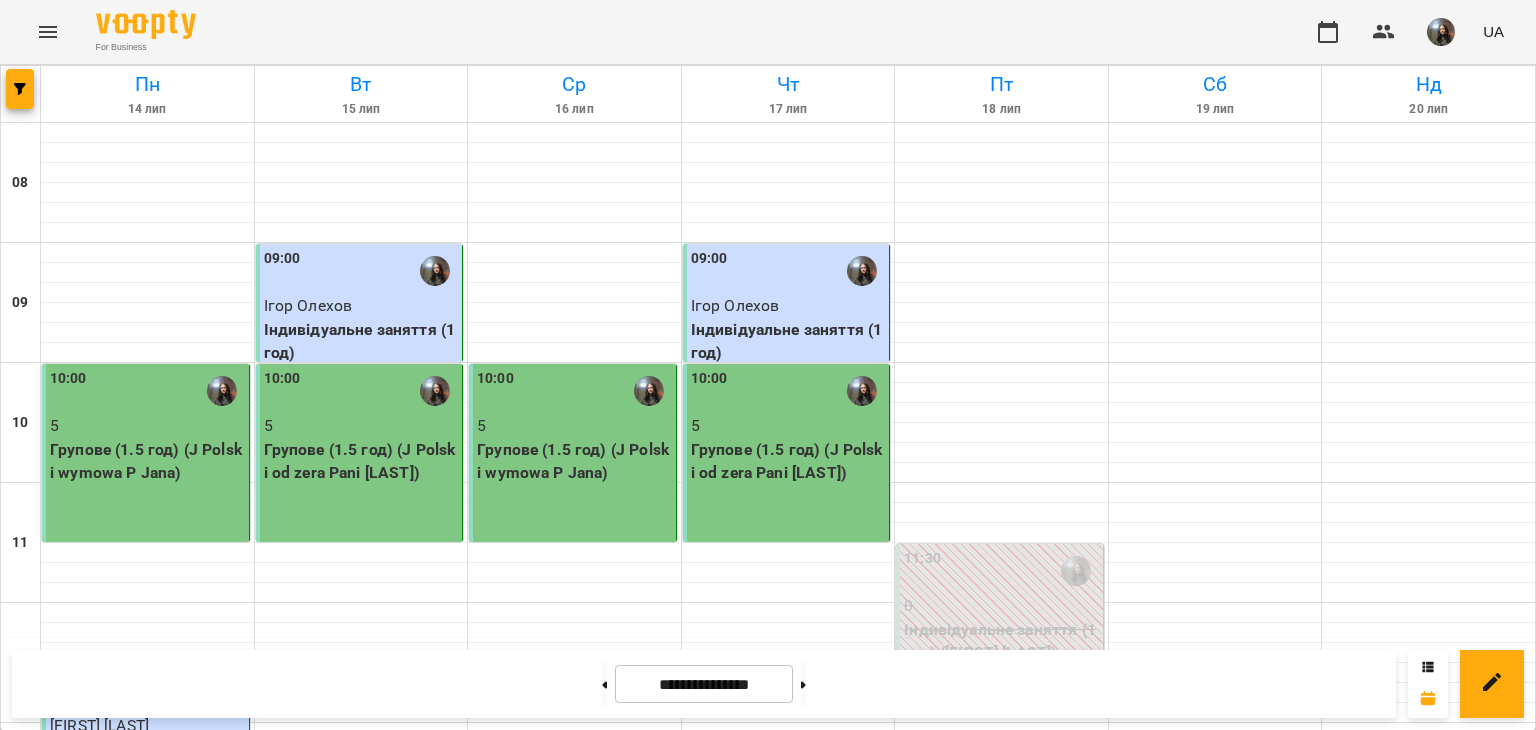 scroll, scrollTop: 783, scrollLeft: 0, axis: vertical 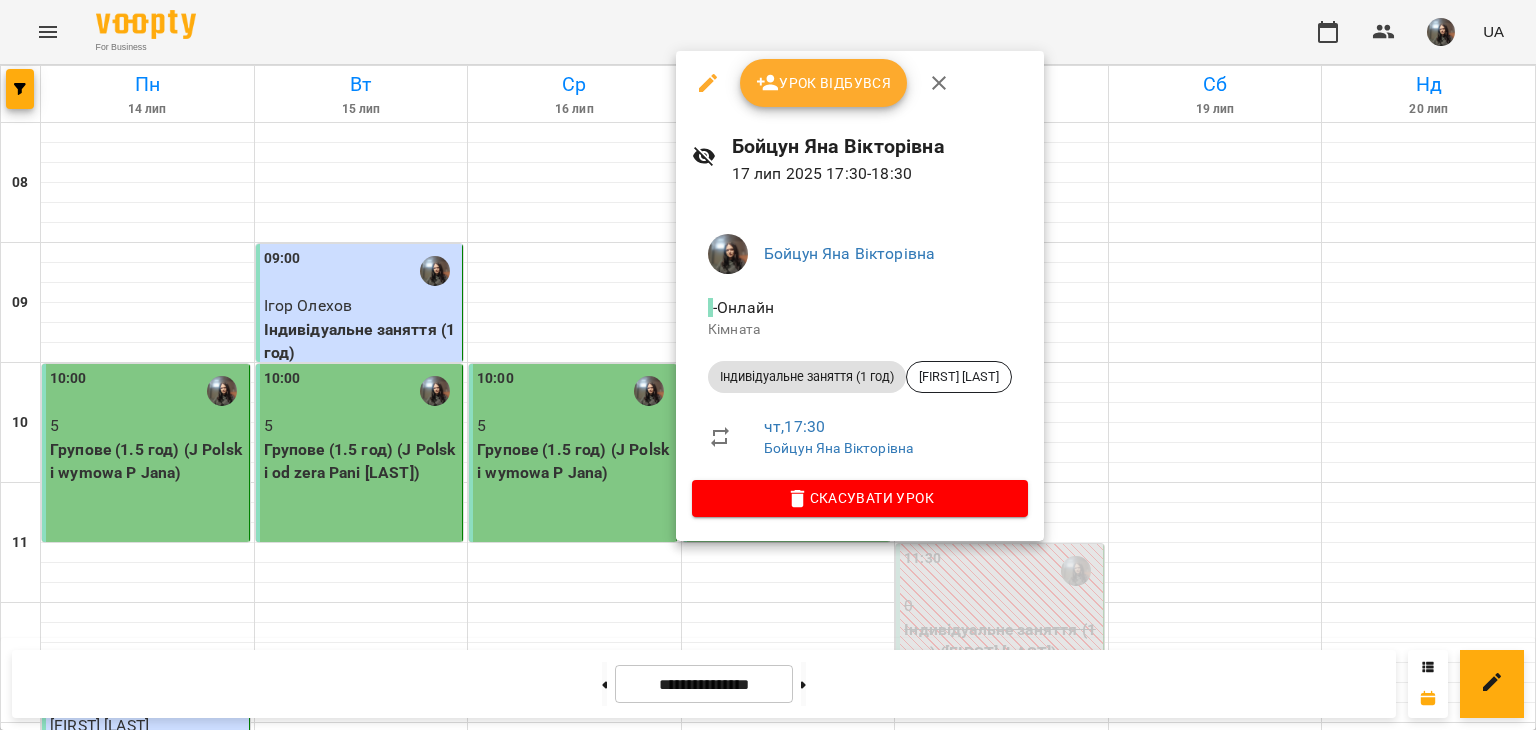 click on "Скасувати Урок" at bounding box center [860, 498] 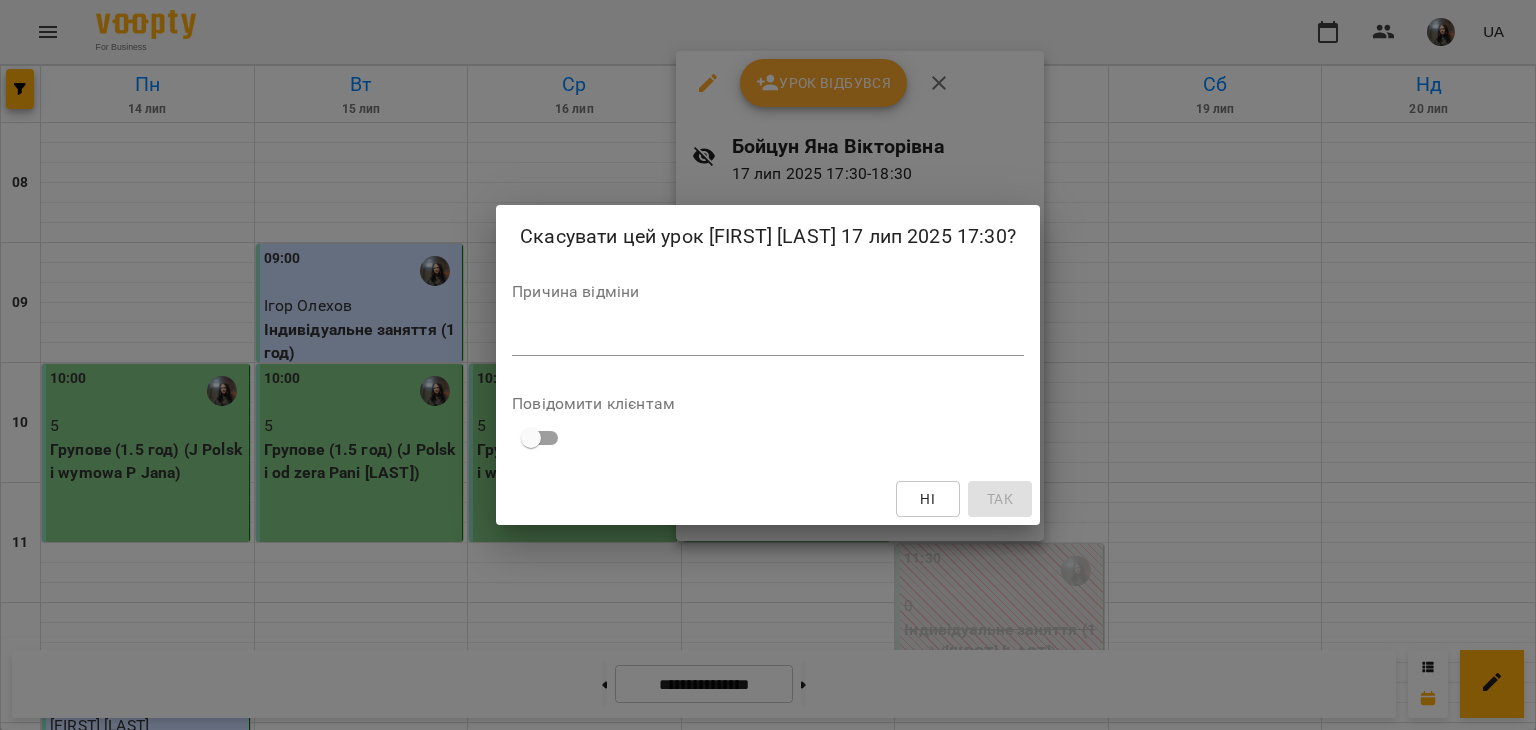 click on "*" at bounding box center (768, 340) 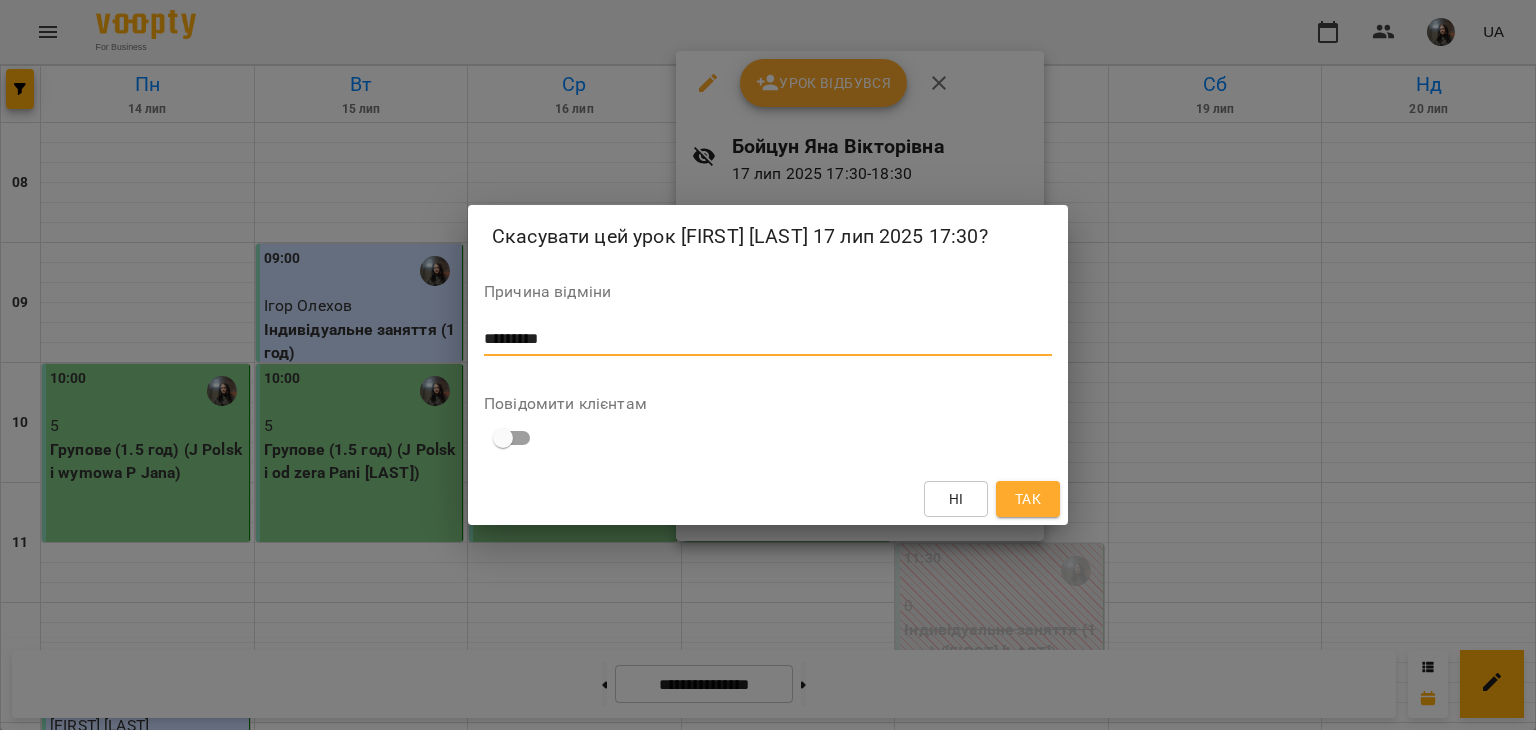 type on "*********" 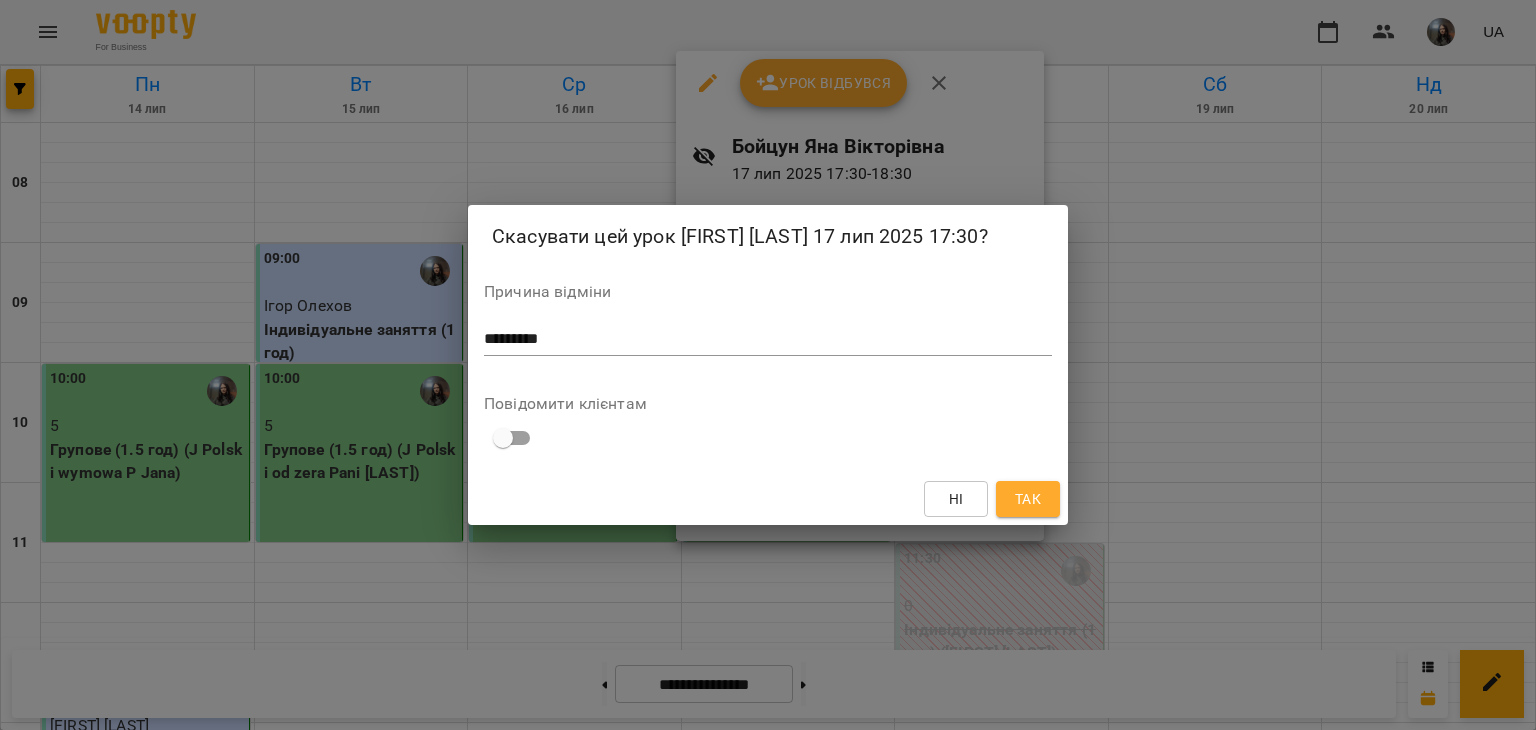 click on "Так" at bounding box center (1028, 499) 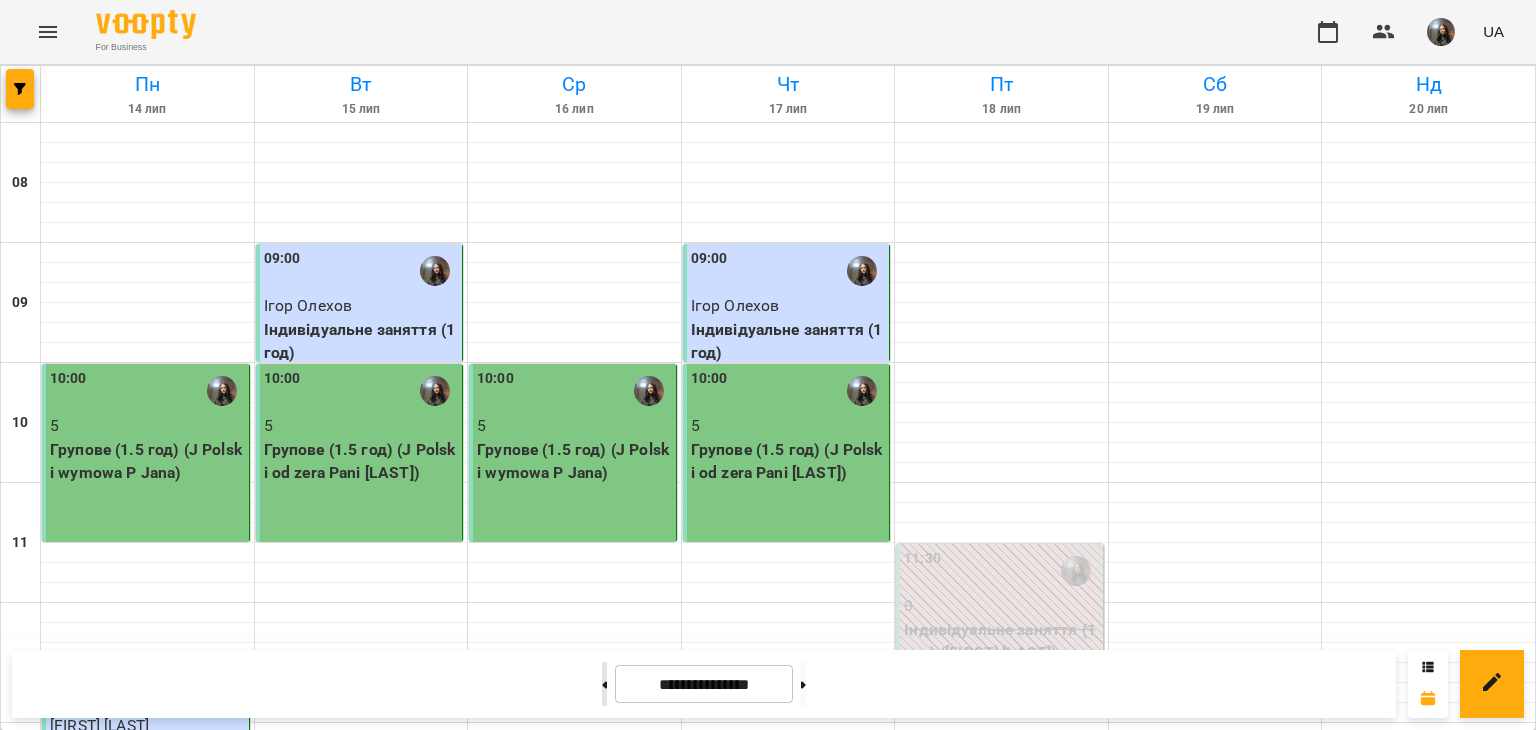 click at bounding box center (604, 684) 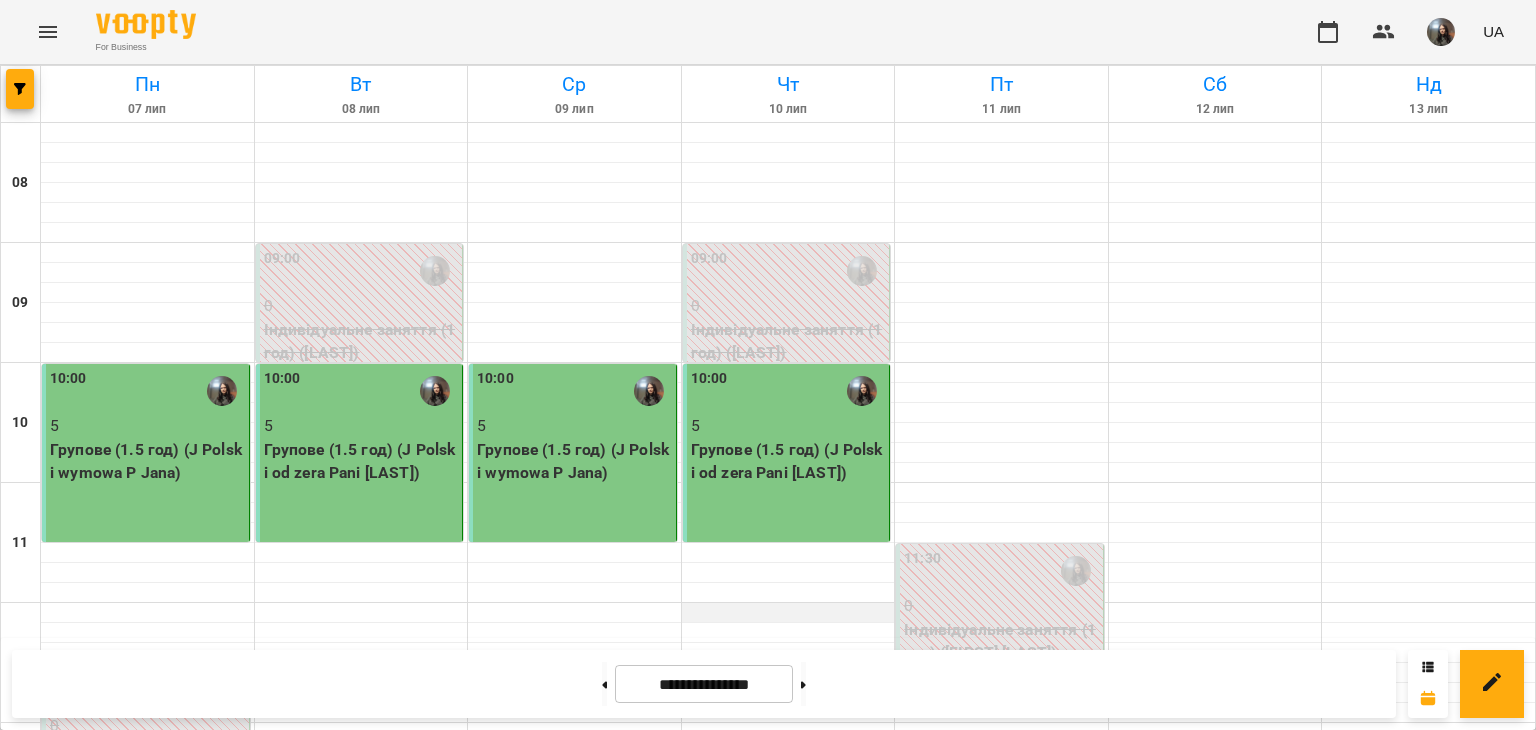 scroll, scrollTop: 900, scrollLeft: 0, axis: vertical 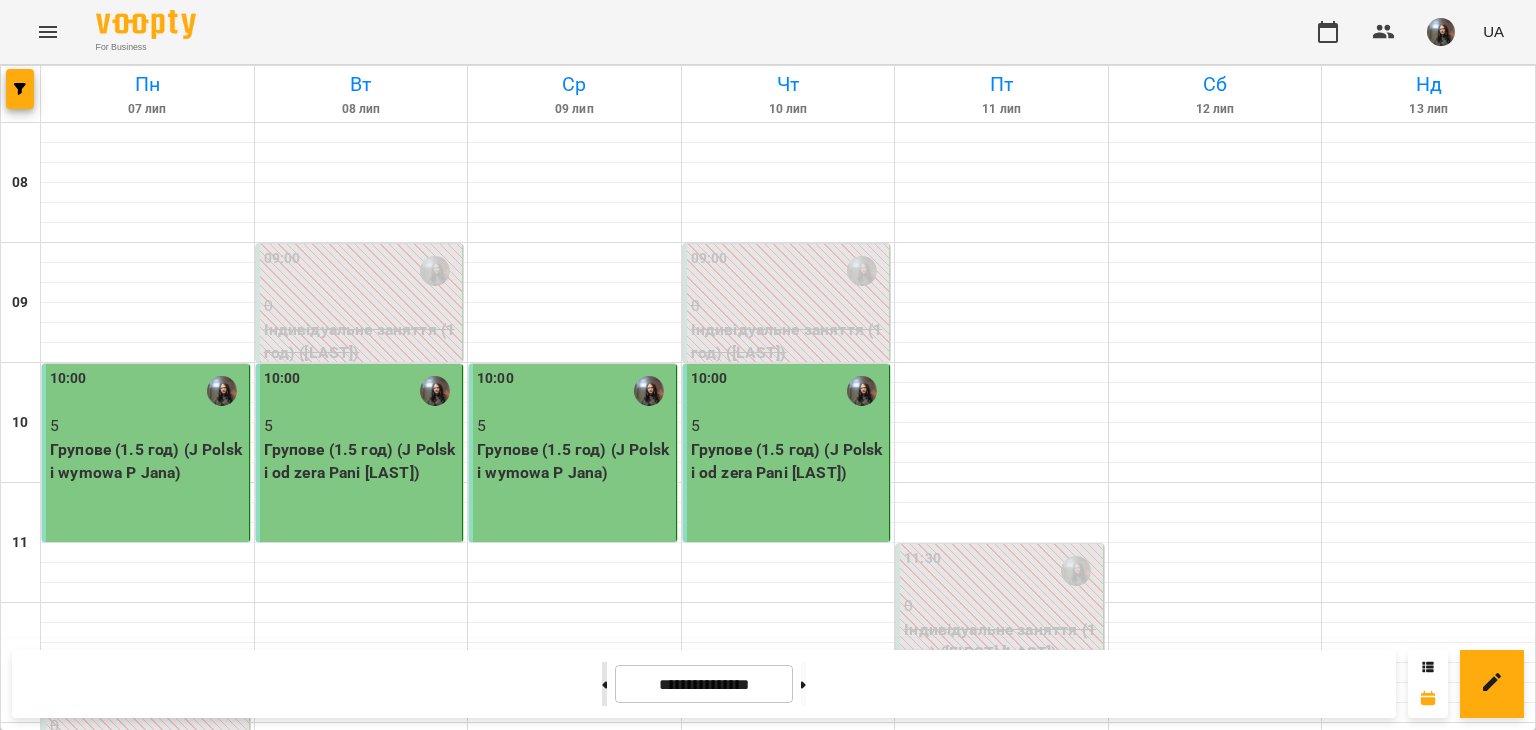 click at bounding box center [604, 684] 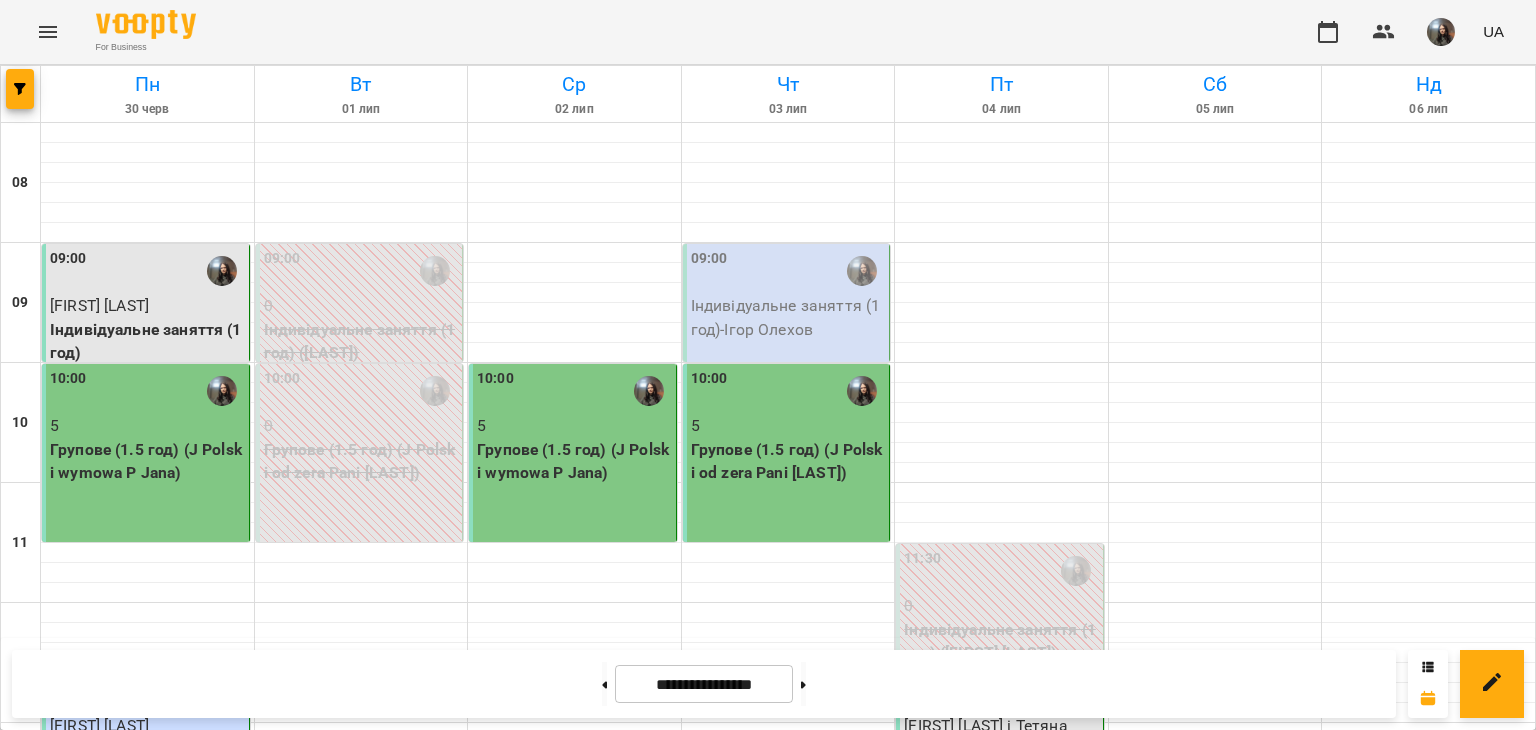 scroll, scrollTop: 500, scrollLeft: 0, axis: vertical 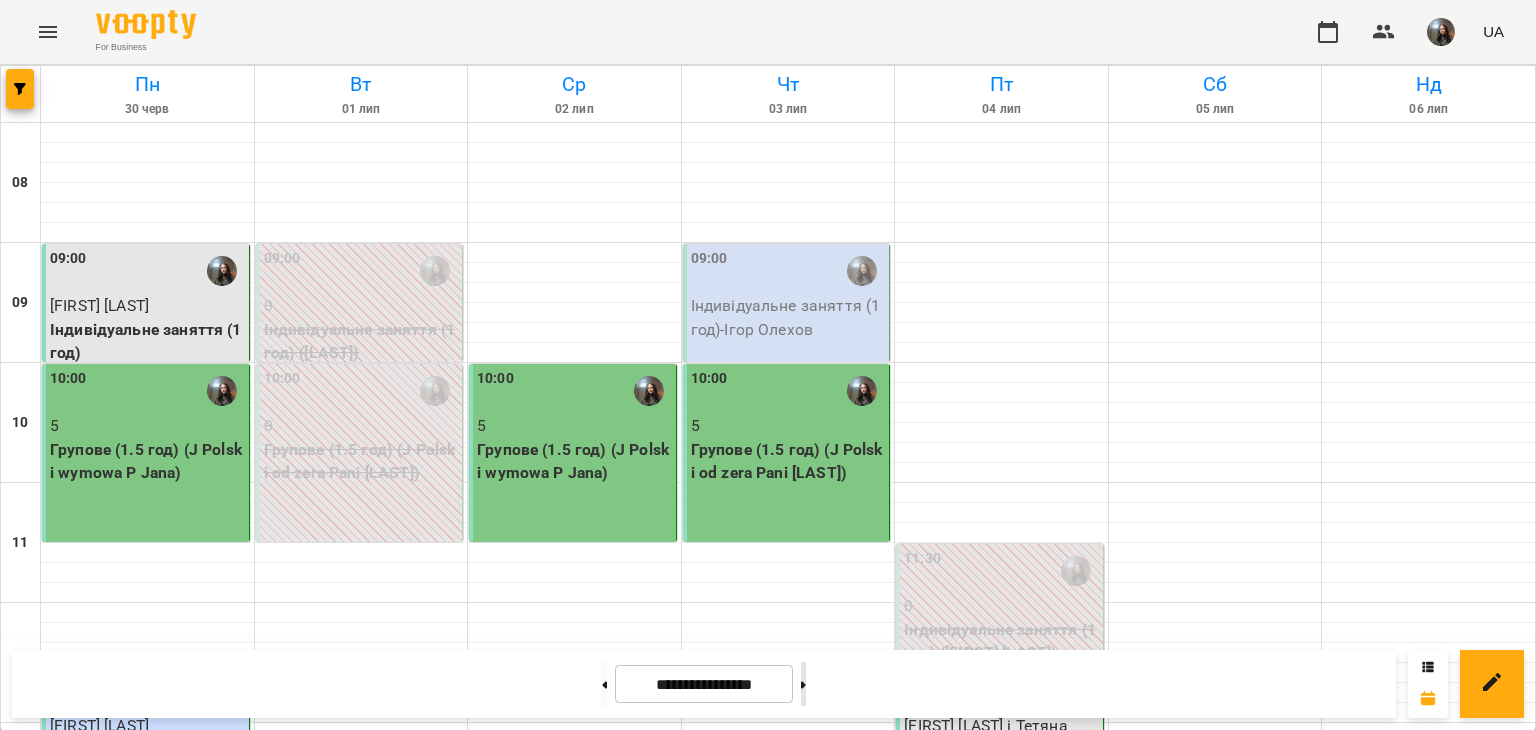 click at bounding box center (803, 684) 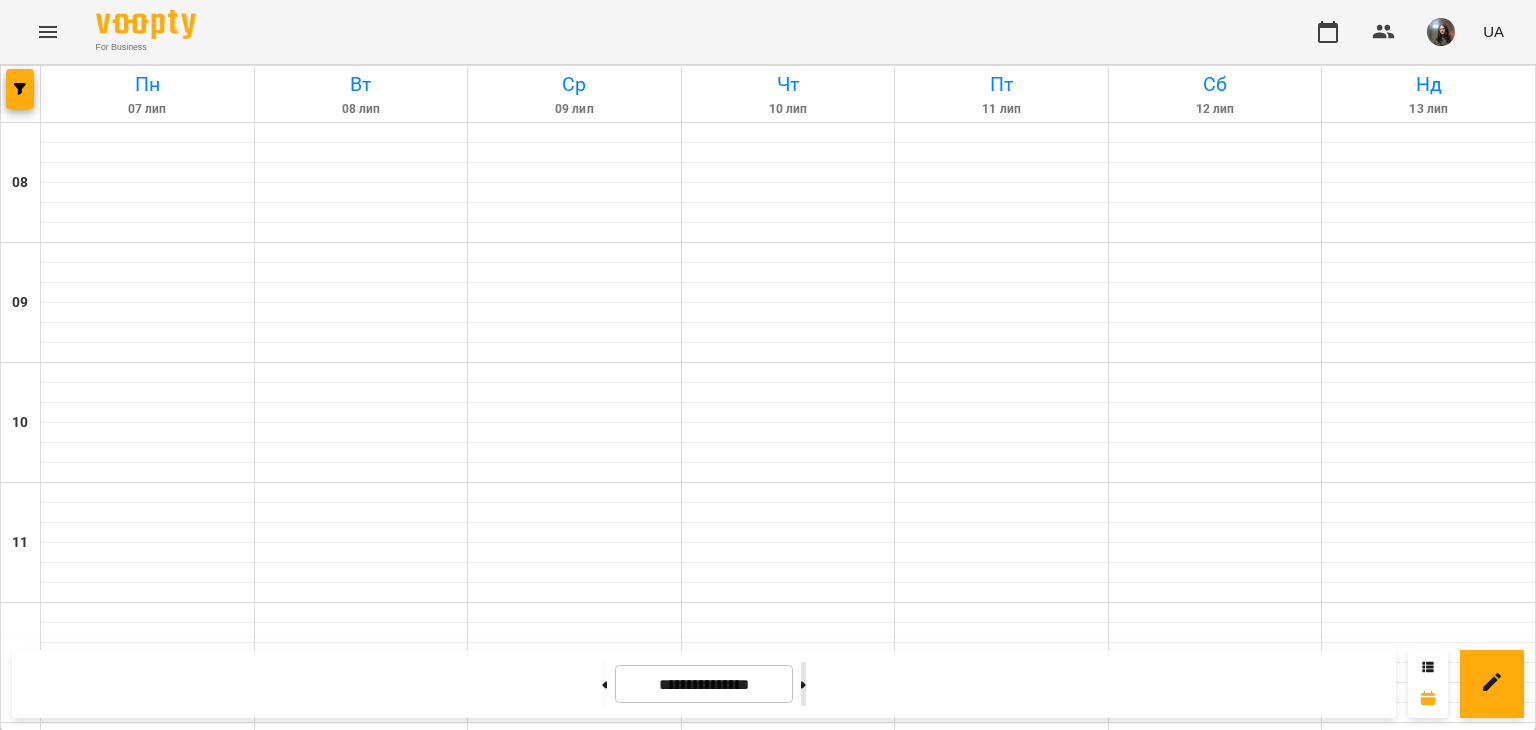 click at bounding box center (803, 684) 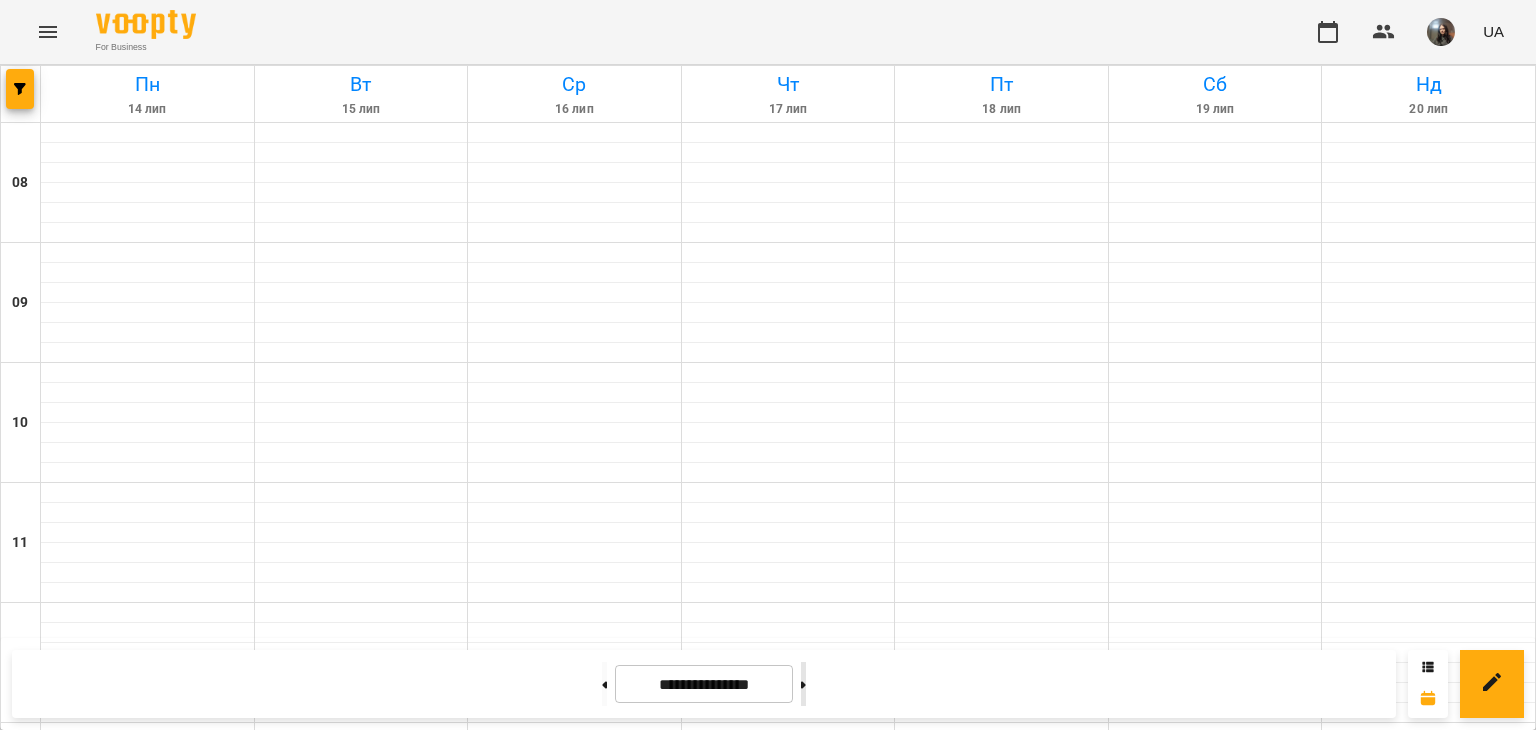 click at bounding box center [803, 684] 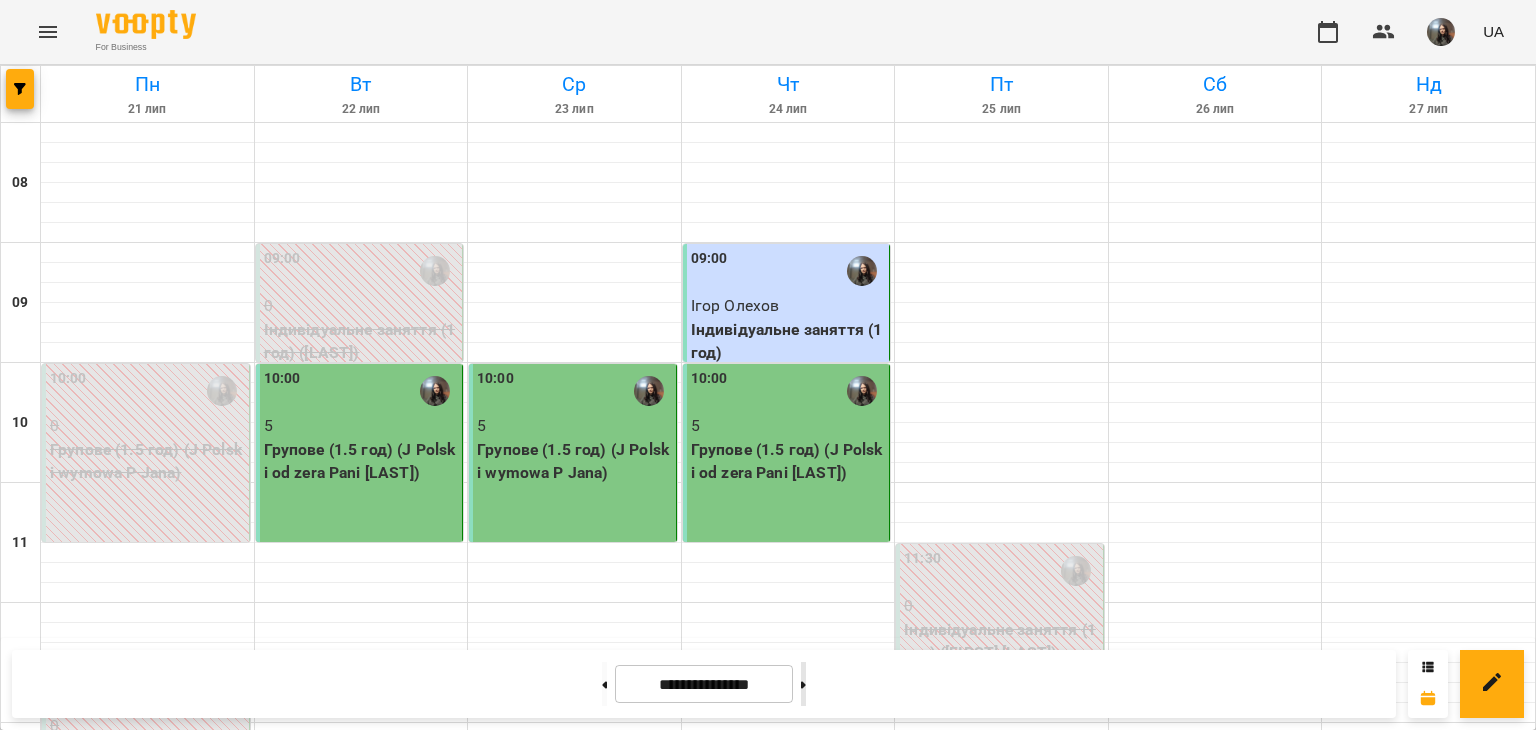 click at bounding box center [803, 684] 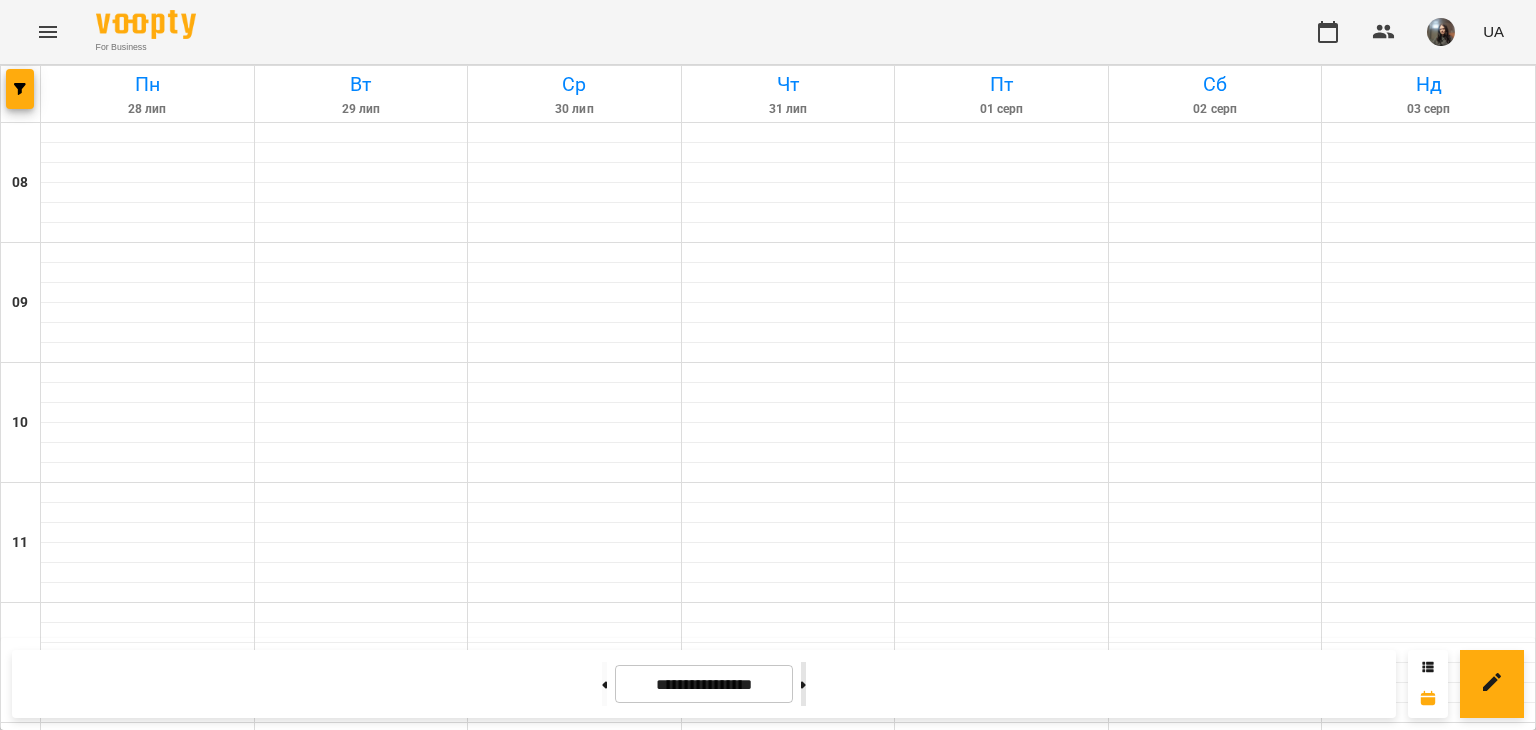 click at bounding box center (803, 684) 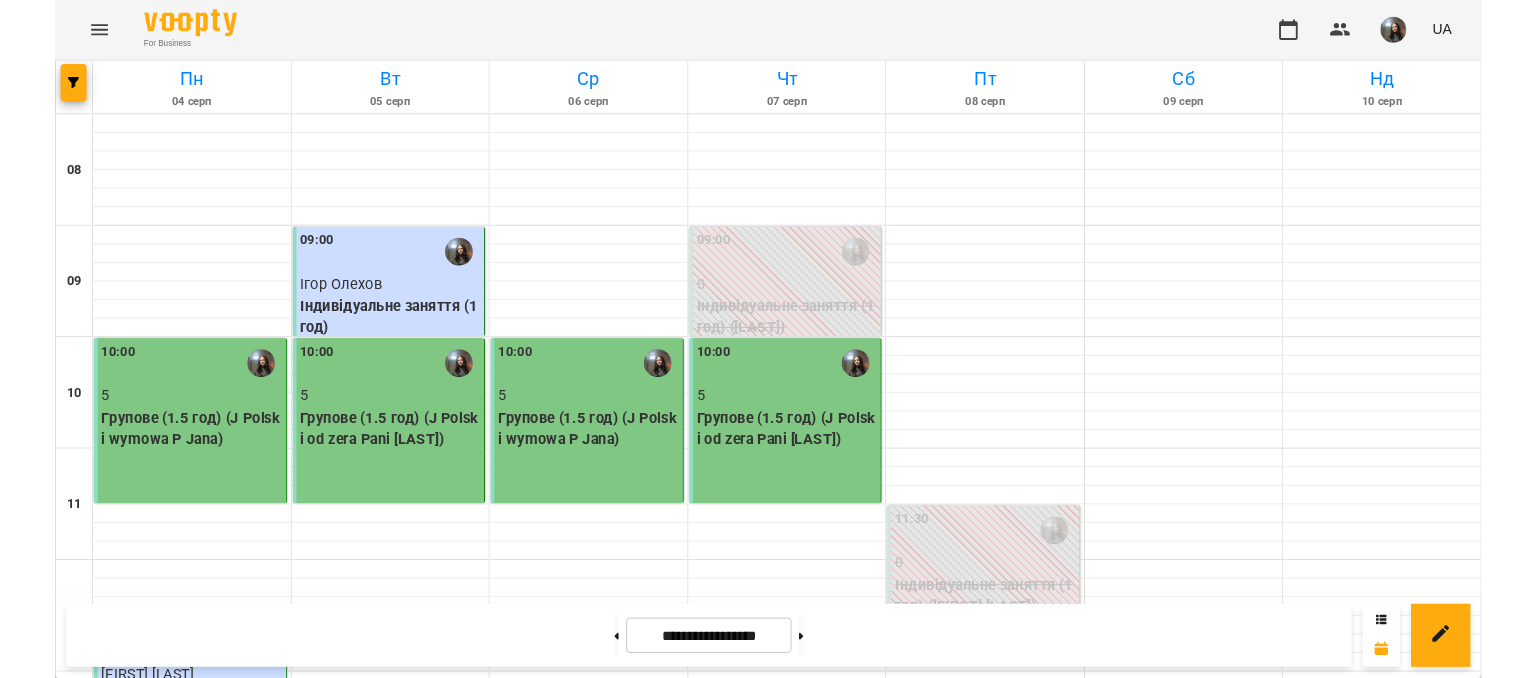 scroll, scrollTop: 200, scrollLeft: 0, axis: vertical 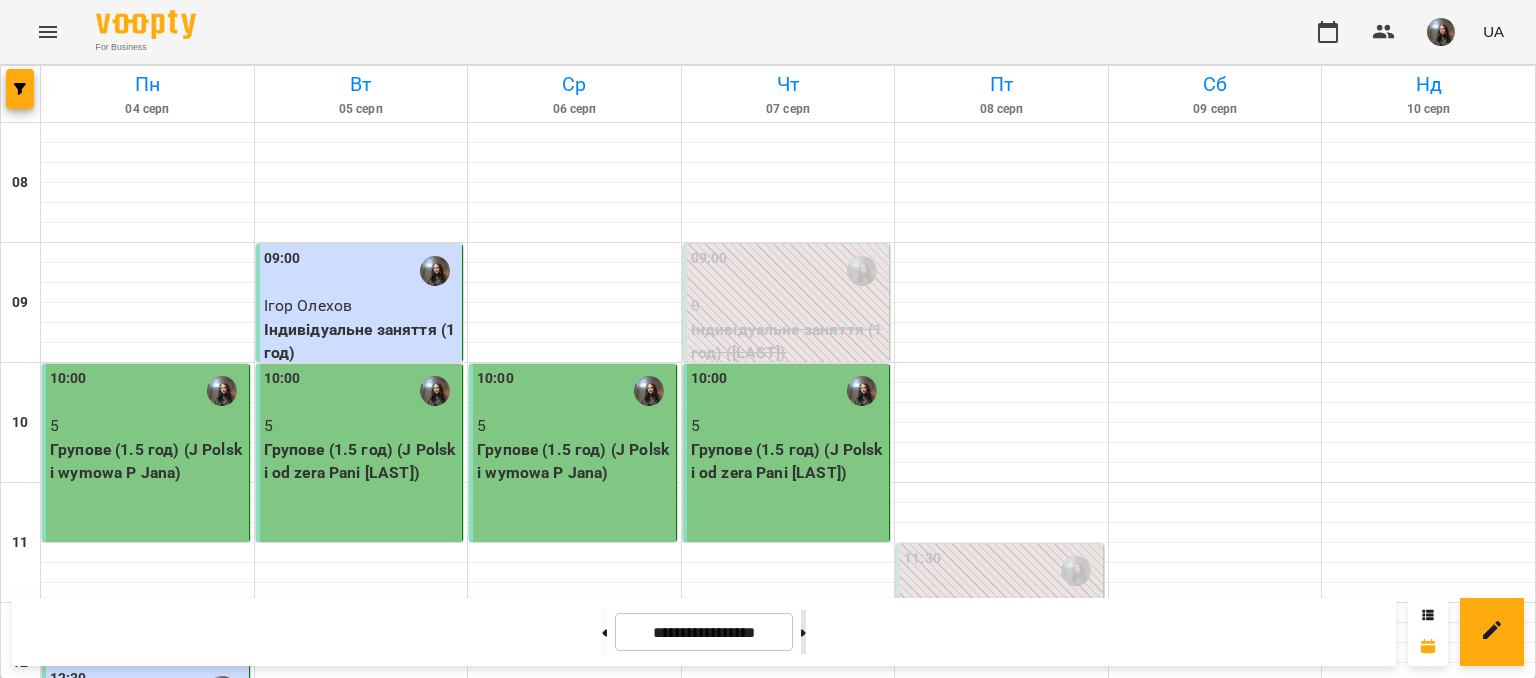 click at bounding box center [803, 632] 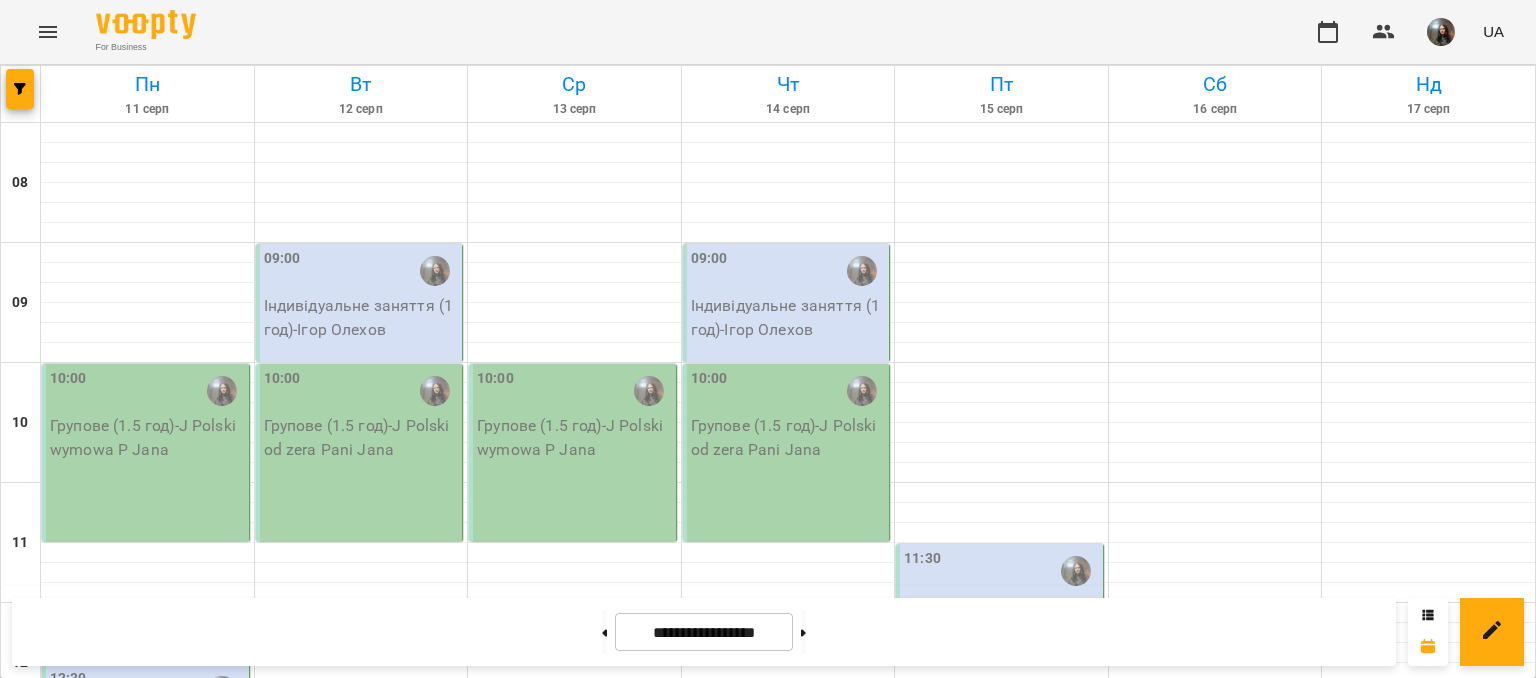scroll, scrollTop: 500, scrollLeft: 0, axis: vertical 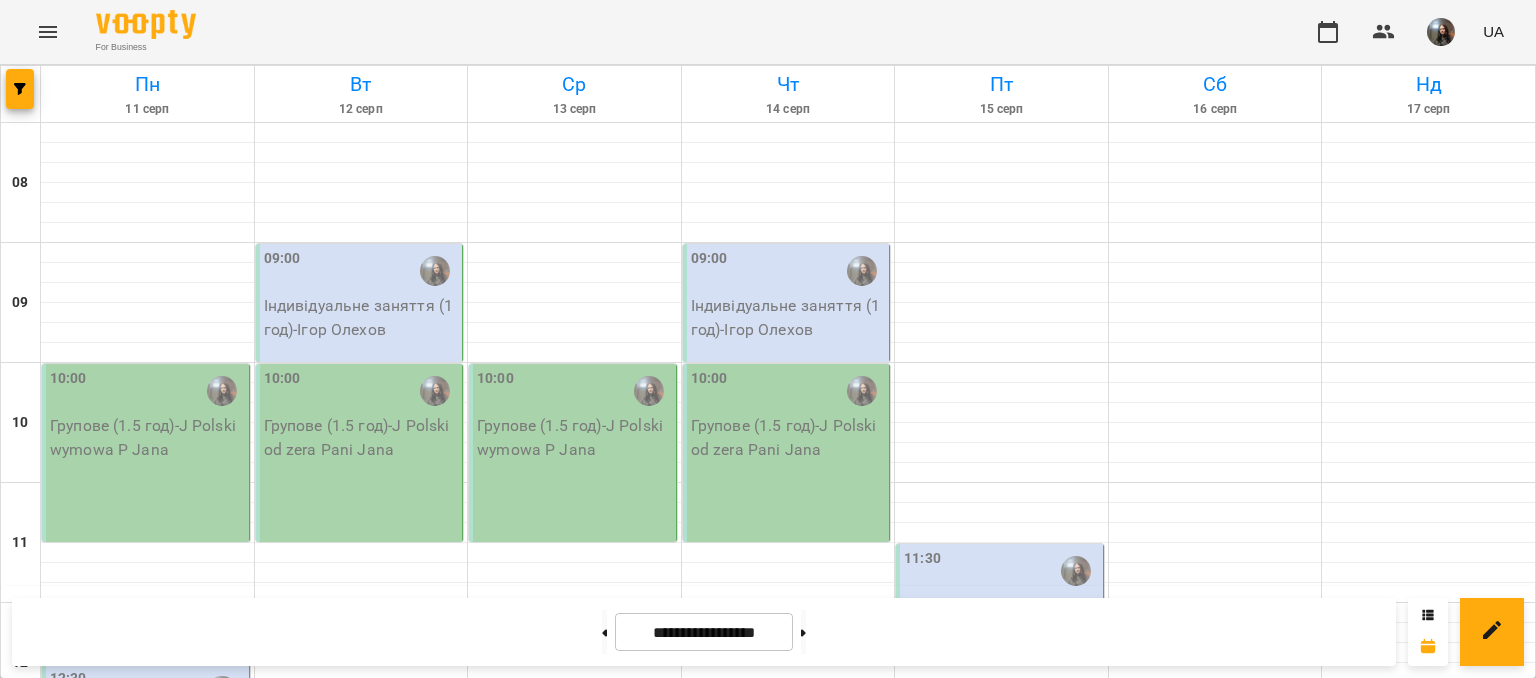 click on "15:00 Індивідуальне заняття (1,5) - [FIRST] [LAST]" at bounding box center [146, 1053] 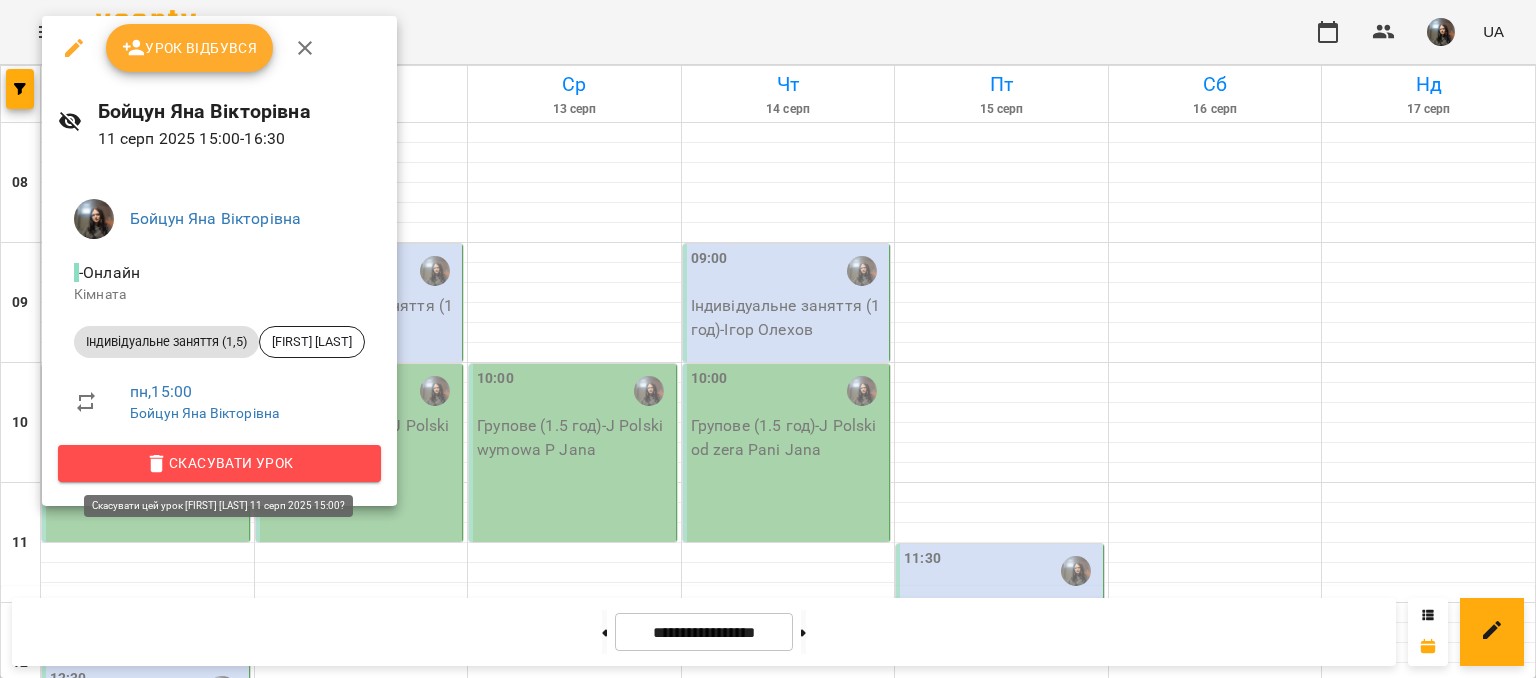 click on "Скасувати Урок" at bounding box center [219, 463] 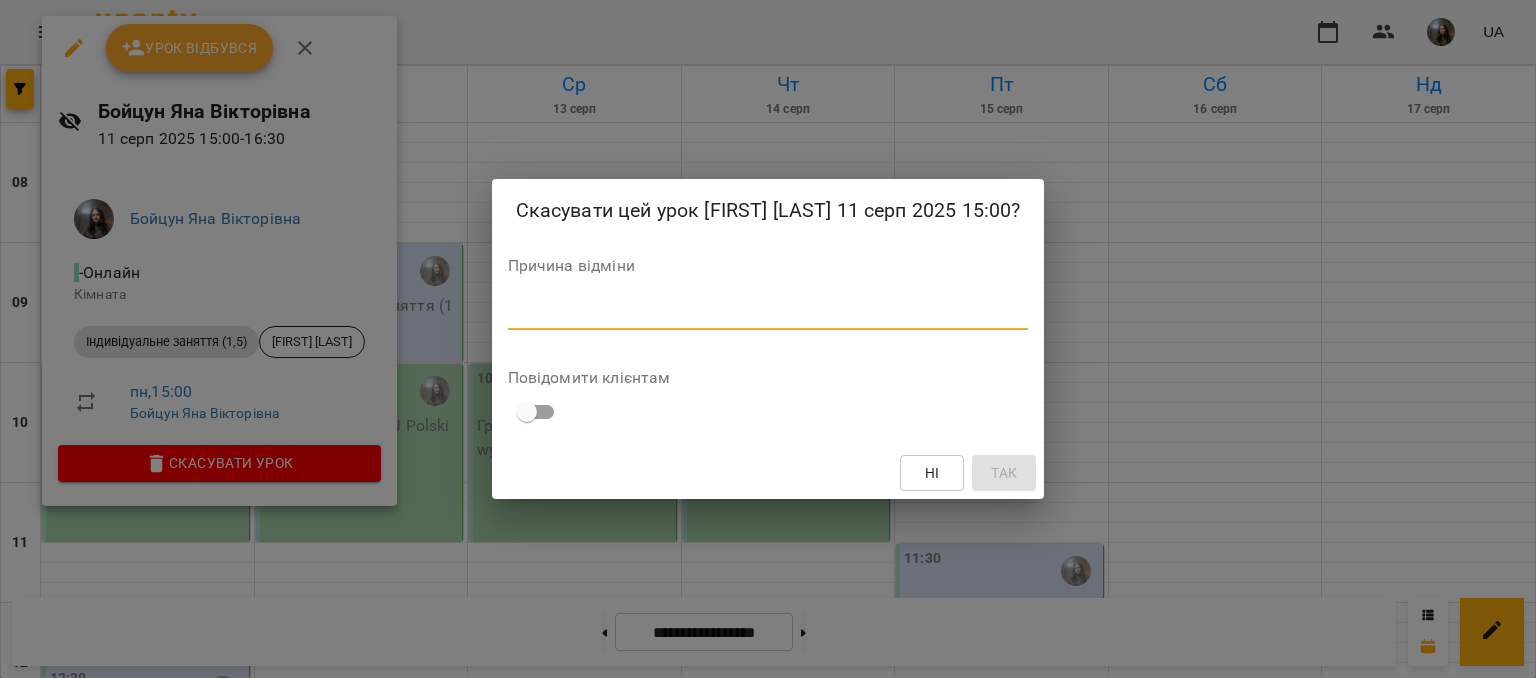 click at bounding box center (768, 313) 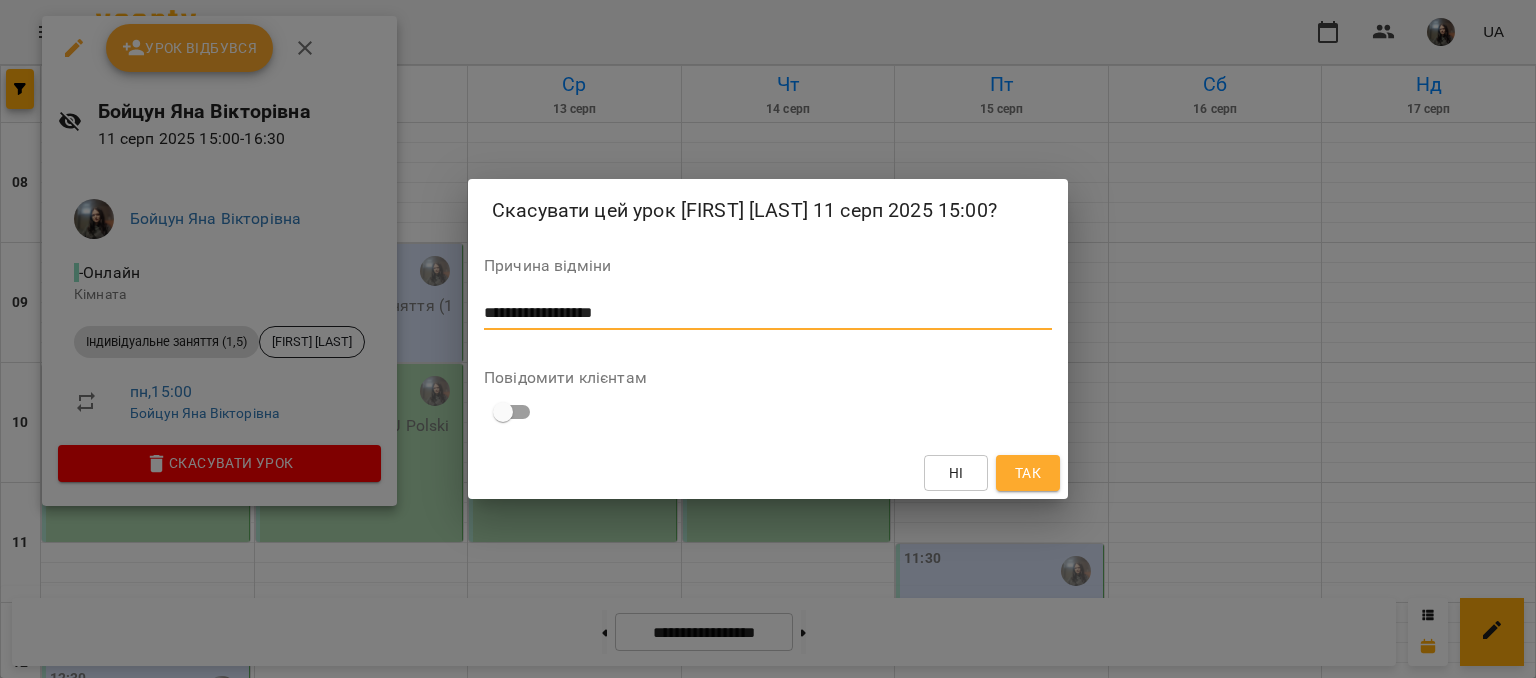 type on "**********" 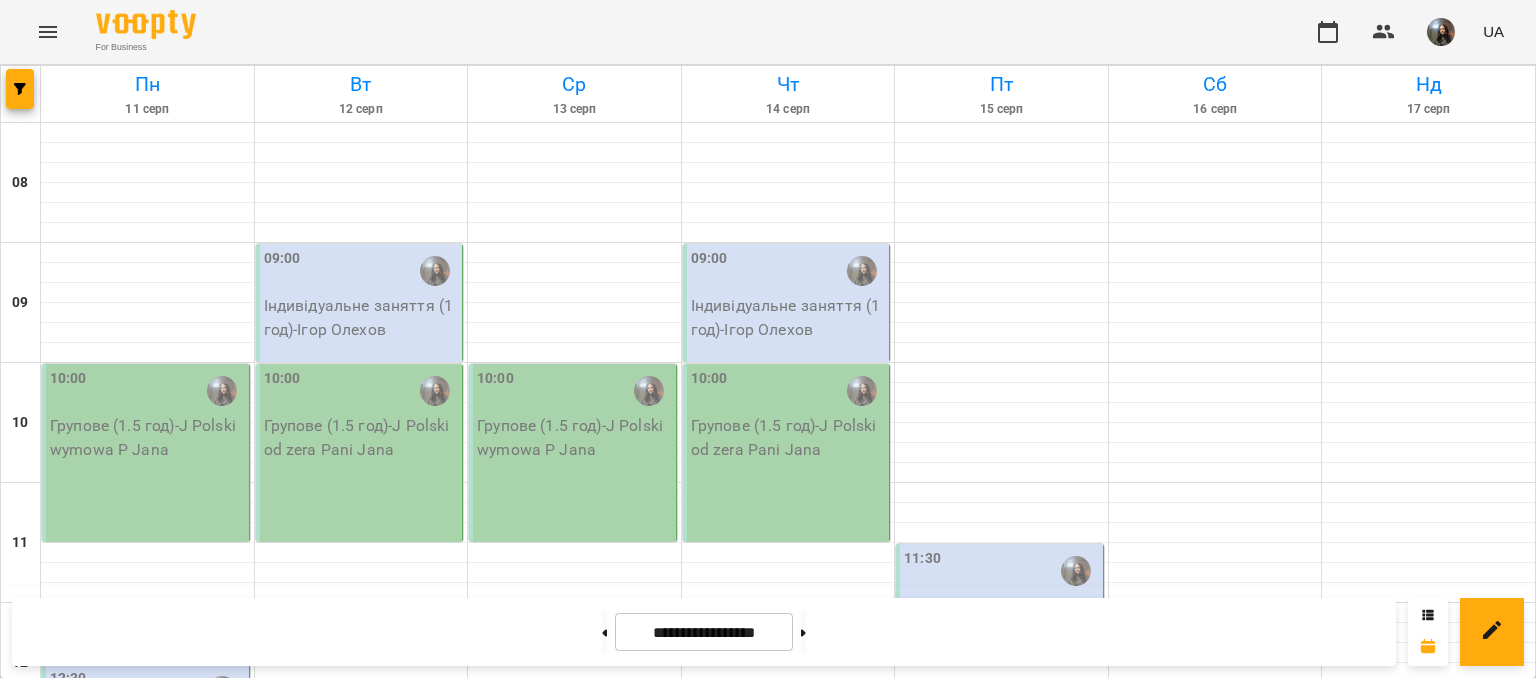 scroll, scrollTop: 700, scrollLeft: 0, axis: vertical 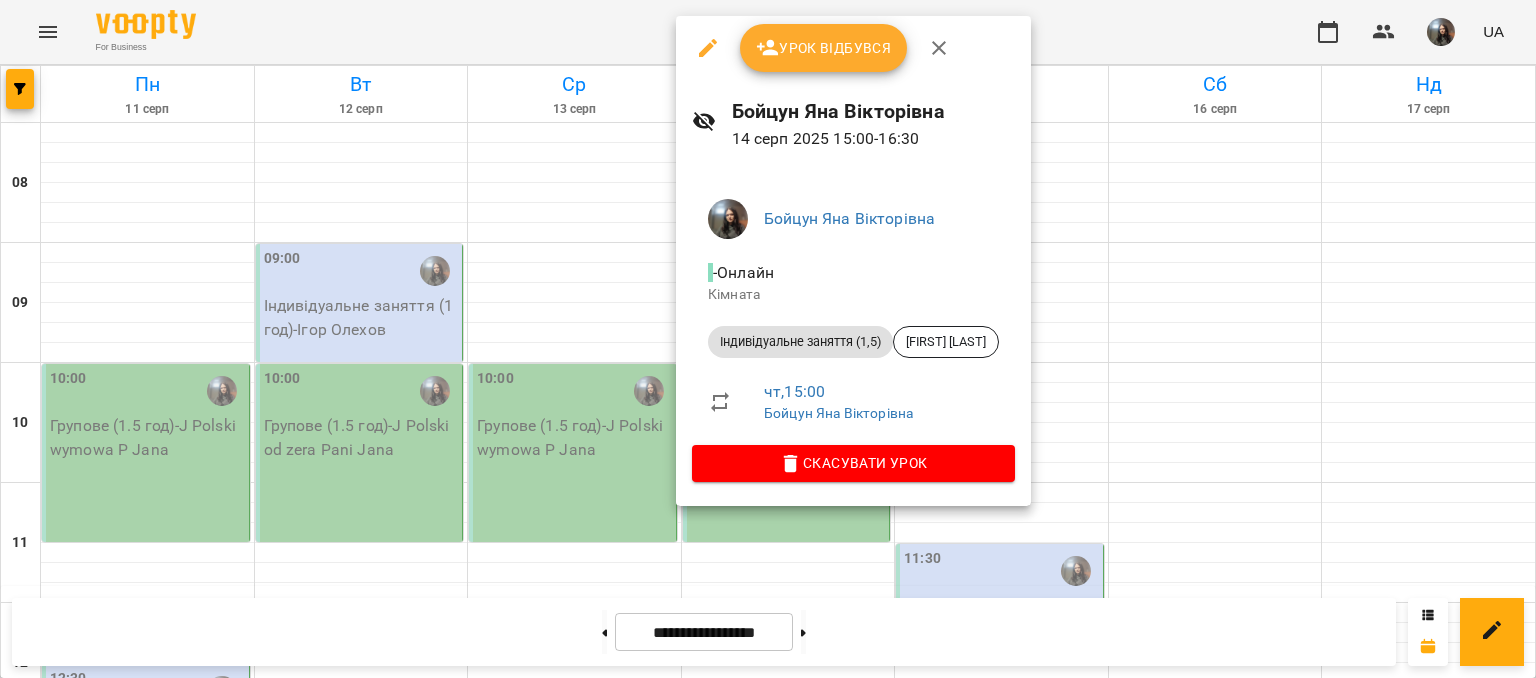 click 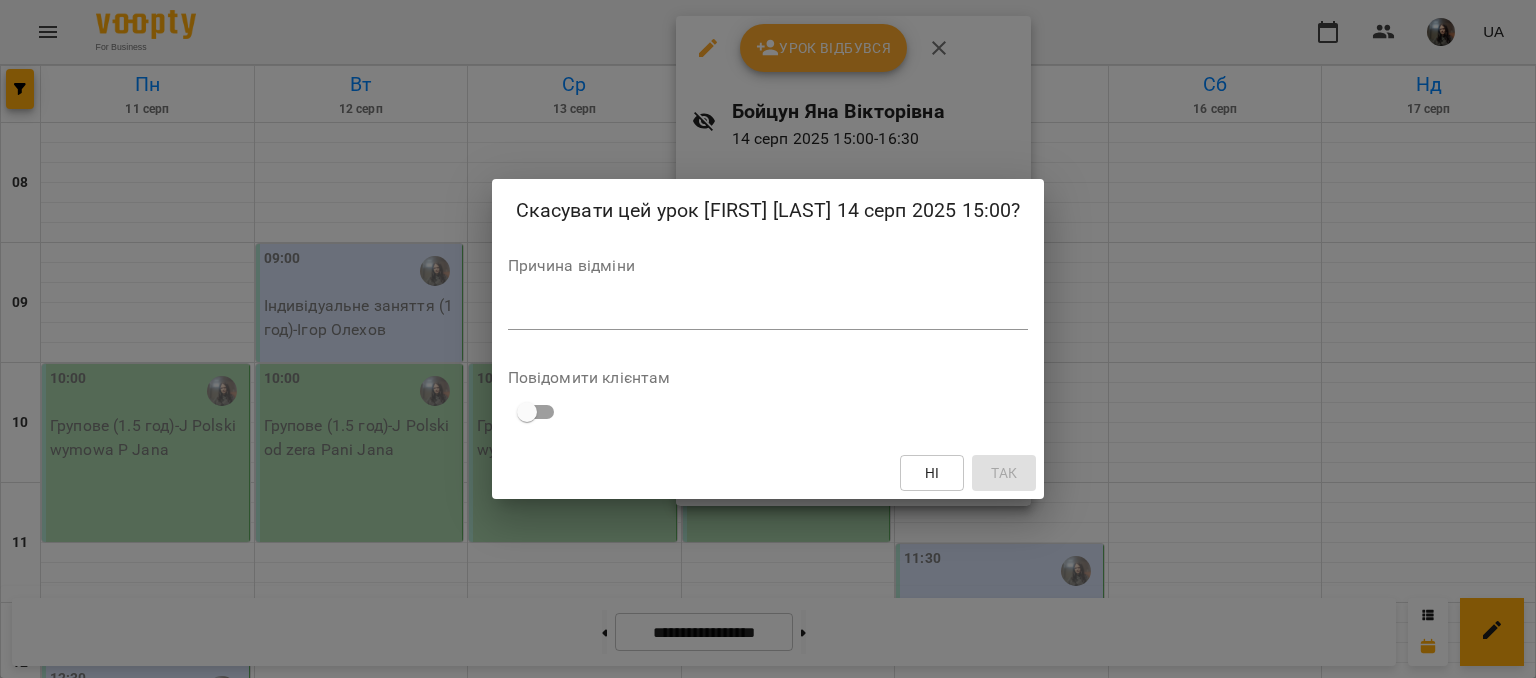 click on "Причина відміни *" at bounding box center [768, 298] 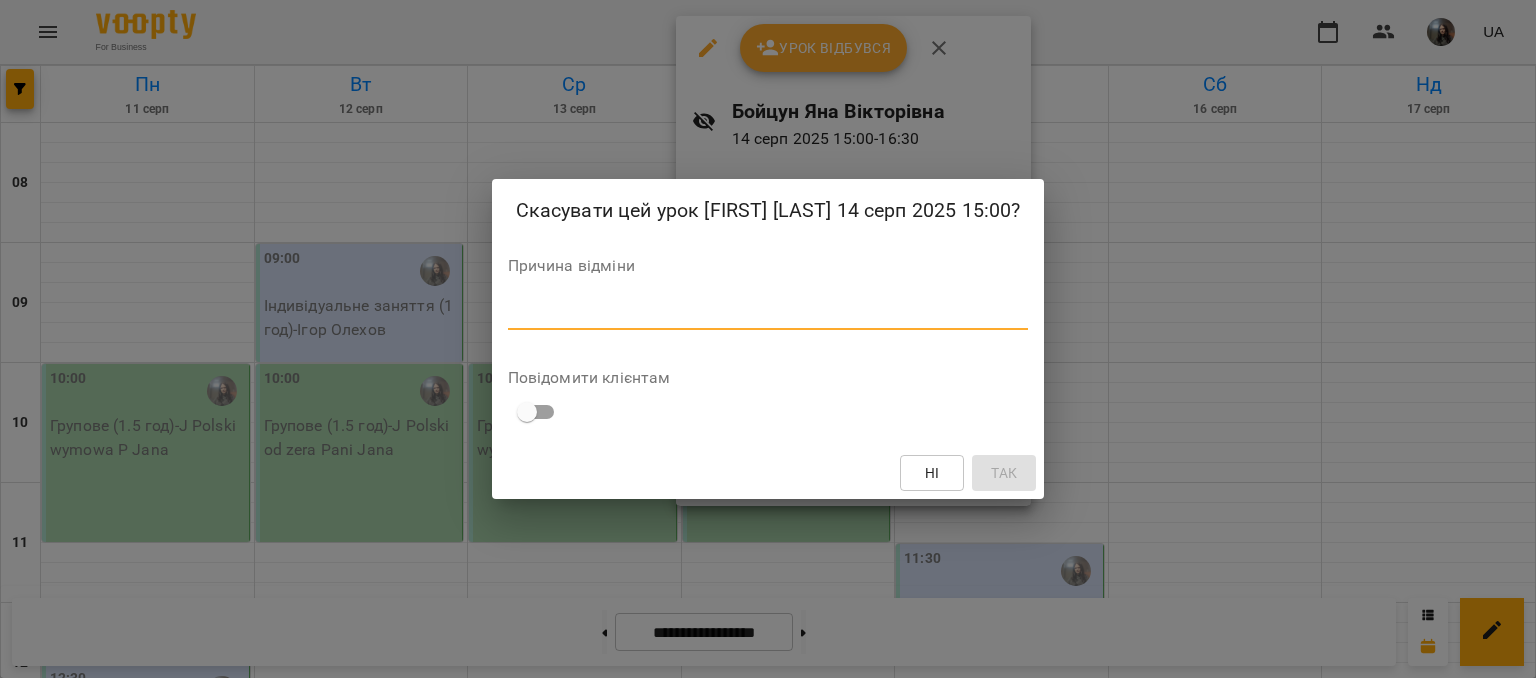 click at bounding box center [768, 313] 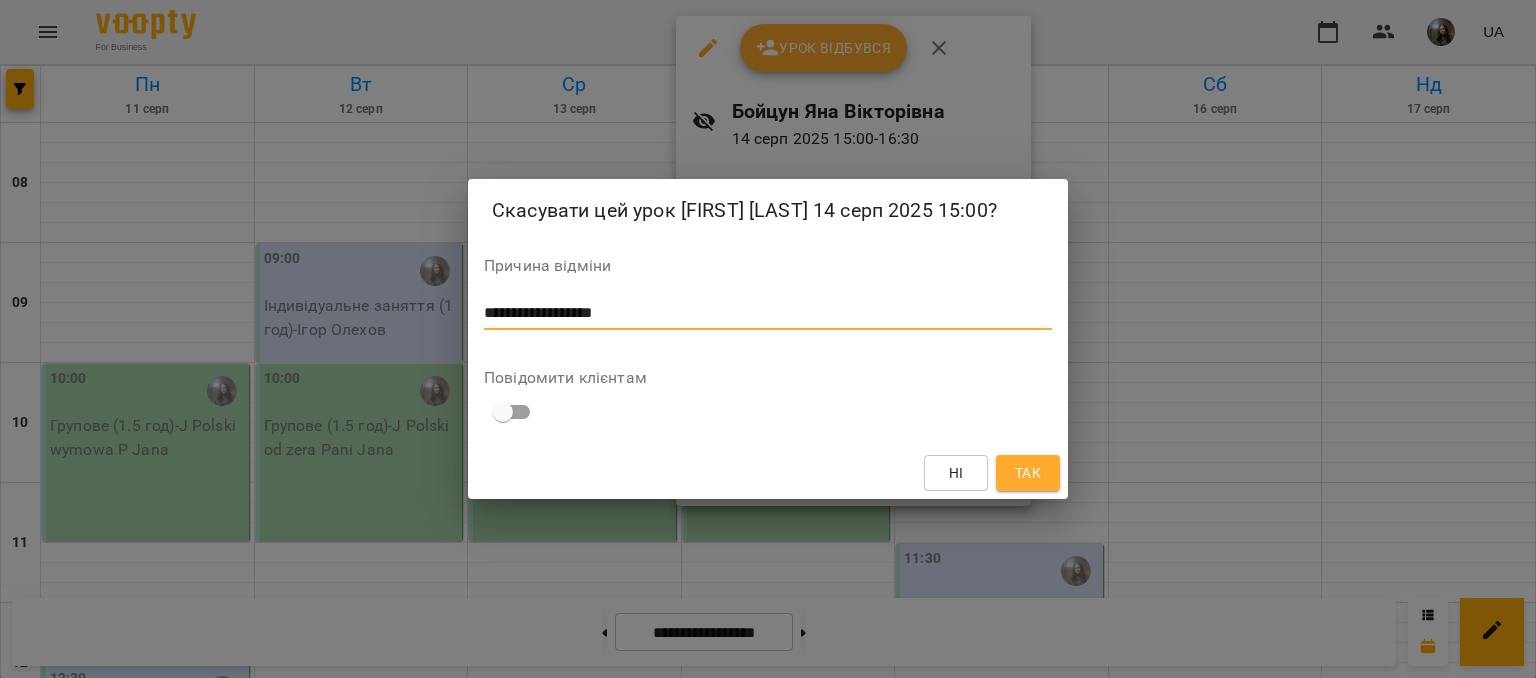 type on "**********" 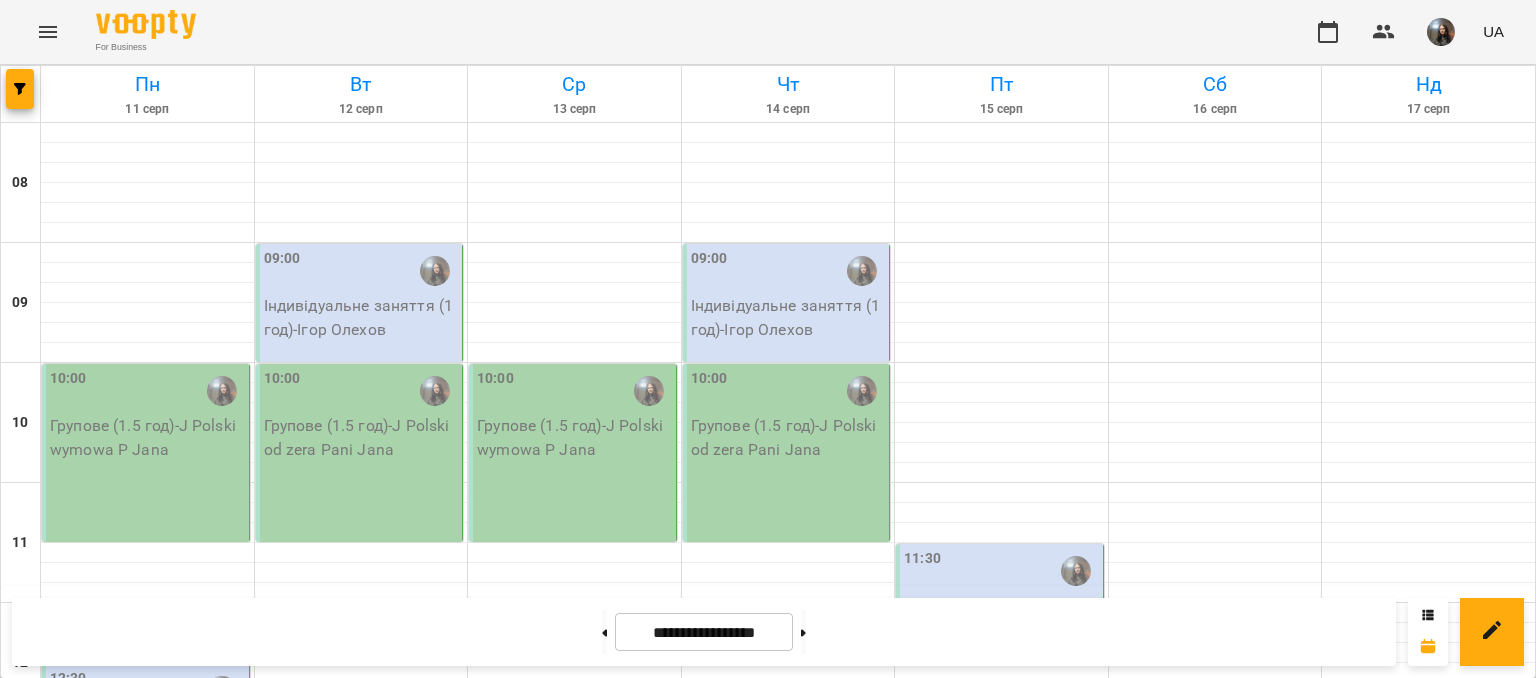 scroll, scrollTop: 1000, scrollLeft: 0, axis: vertical 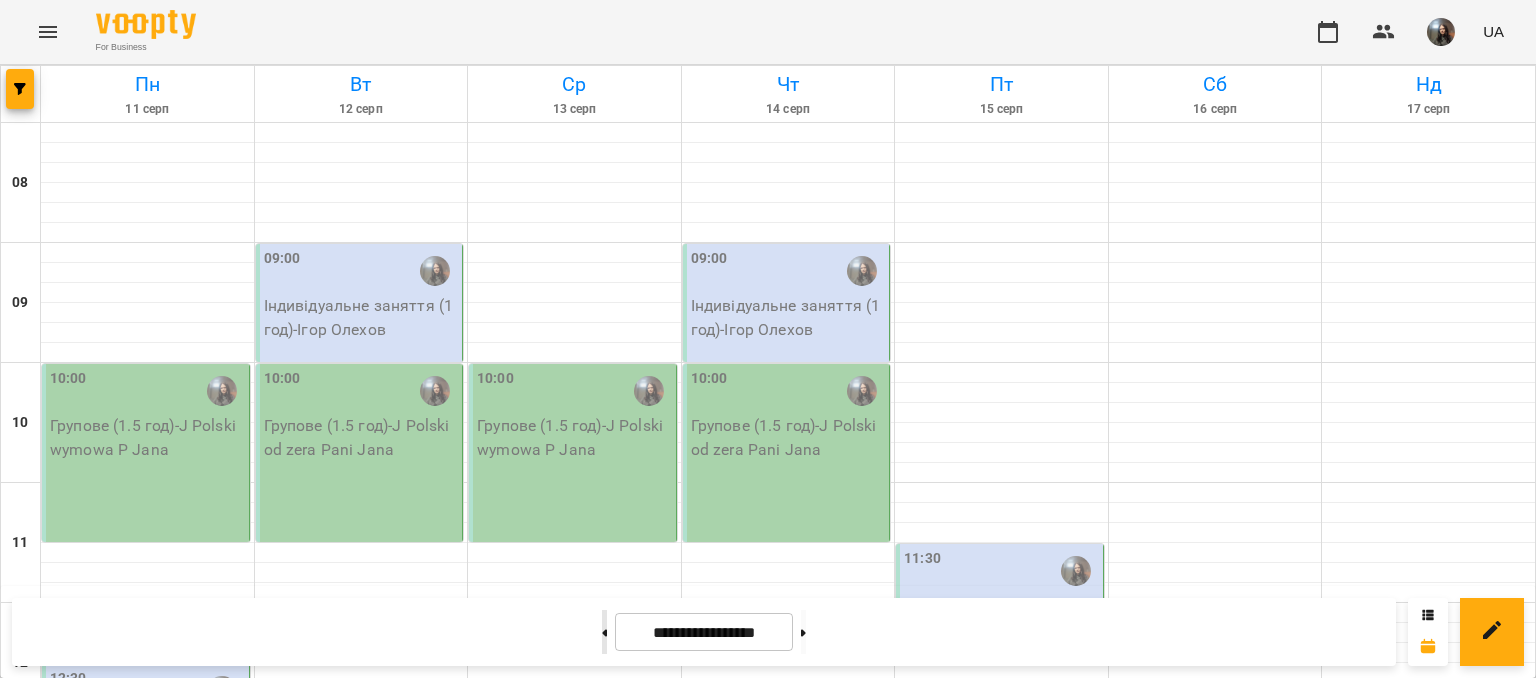 click at bounding box center (604, 632) 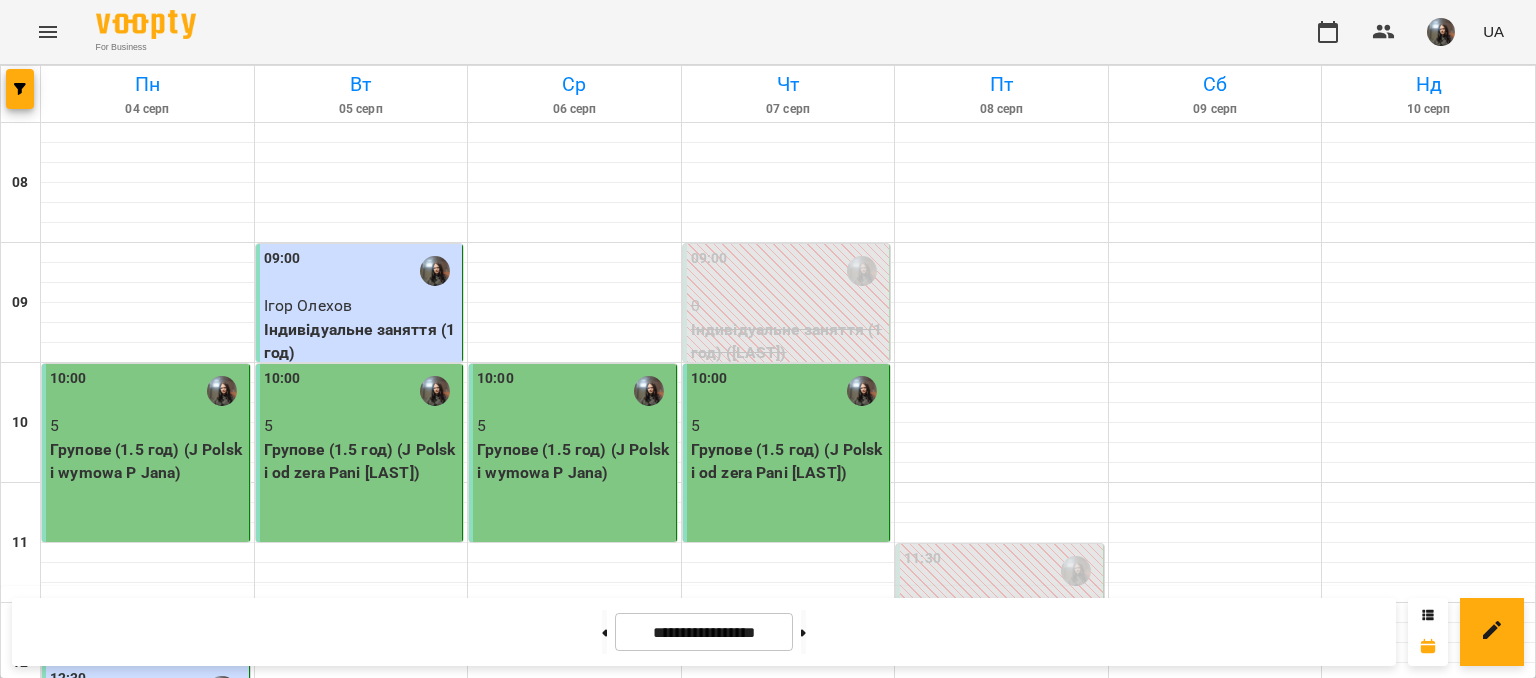 scroll, scrollTop: 635, scrollLeft: 0, axis: vertical 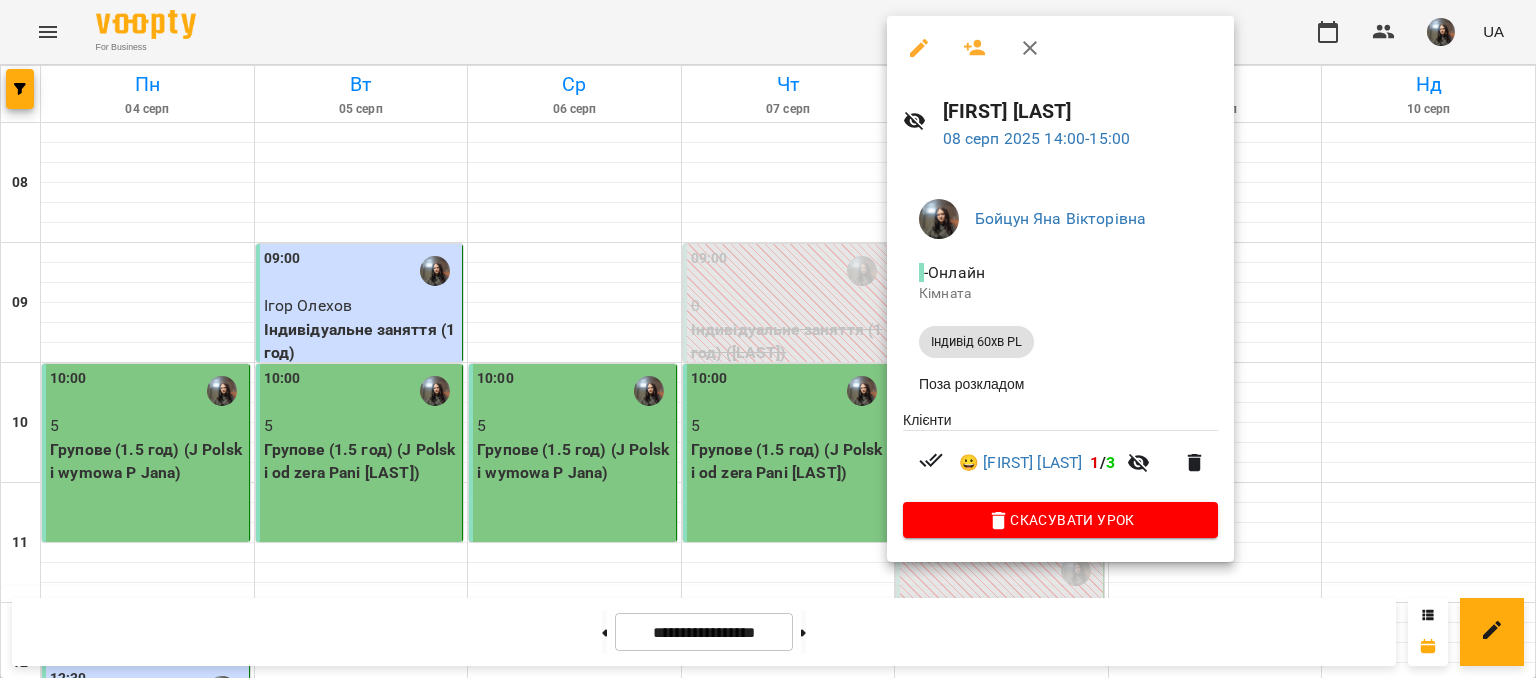 click at bounding box center [768, 339] 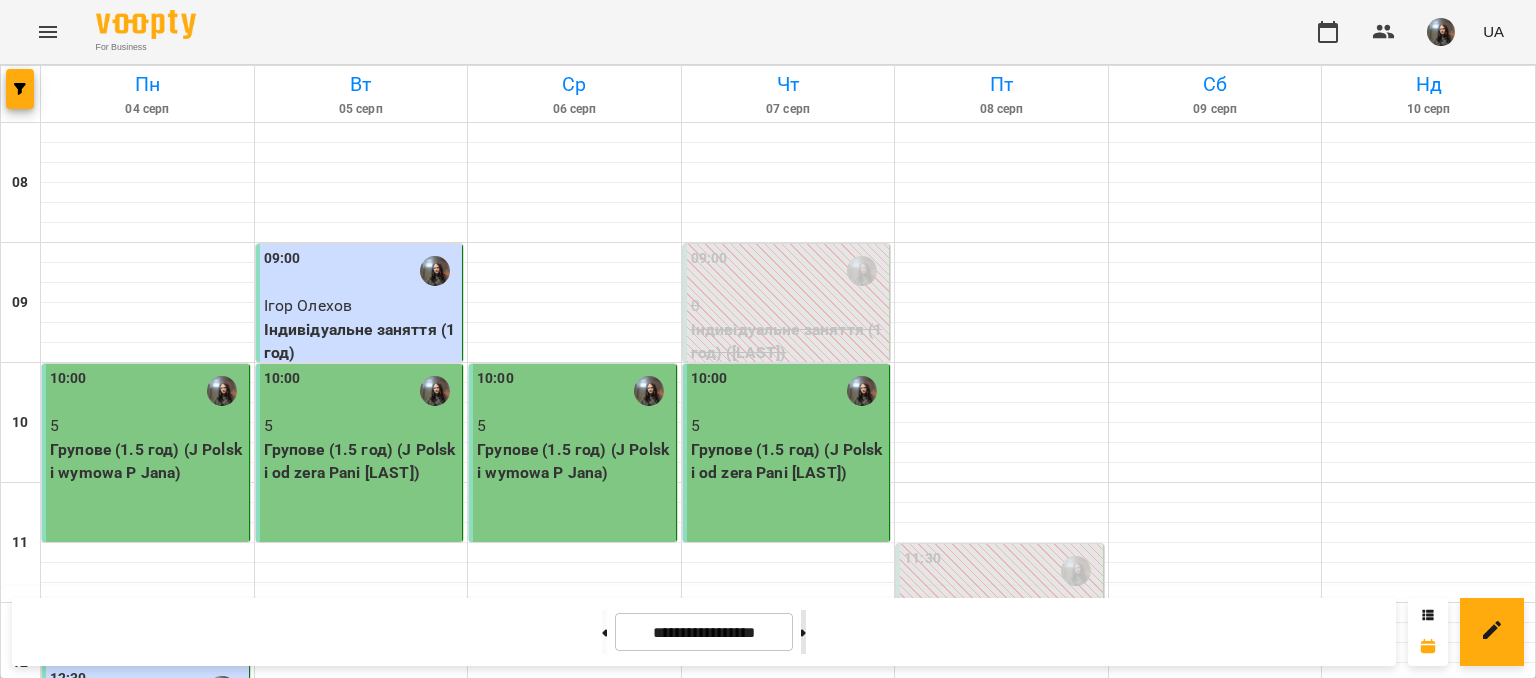 click at bounding box center (803, 632) 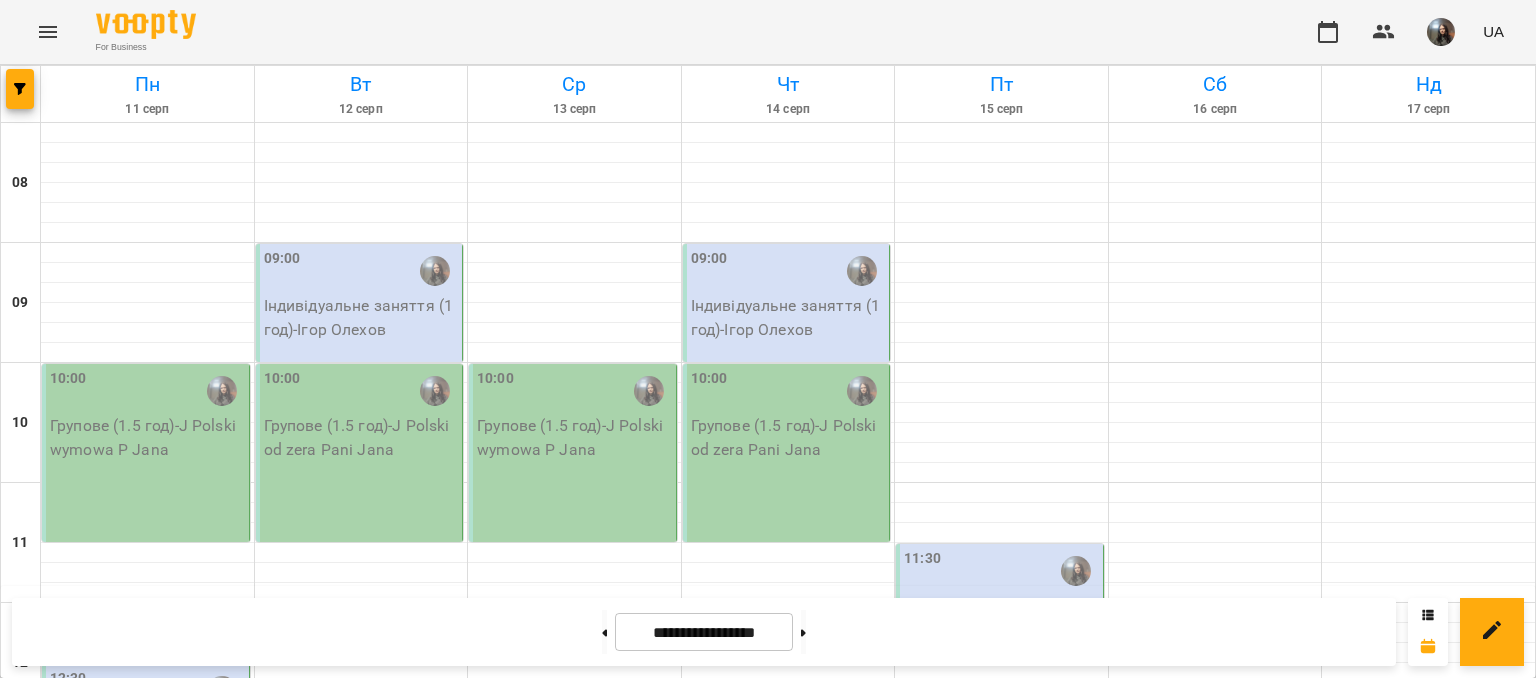 scroll, scrollTop: 535, scrollLeft: 0, axis: vertical 